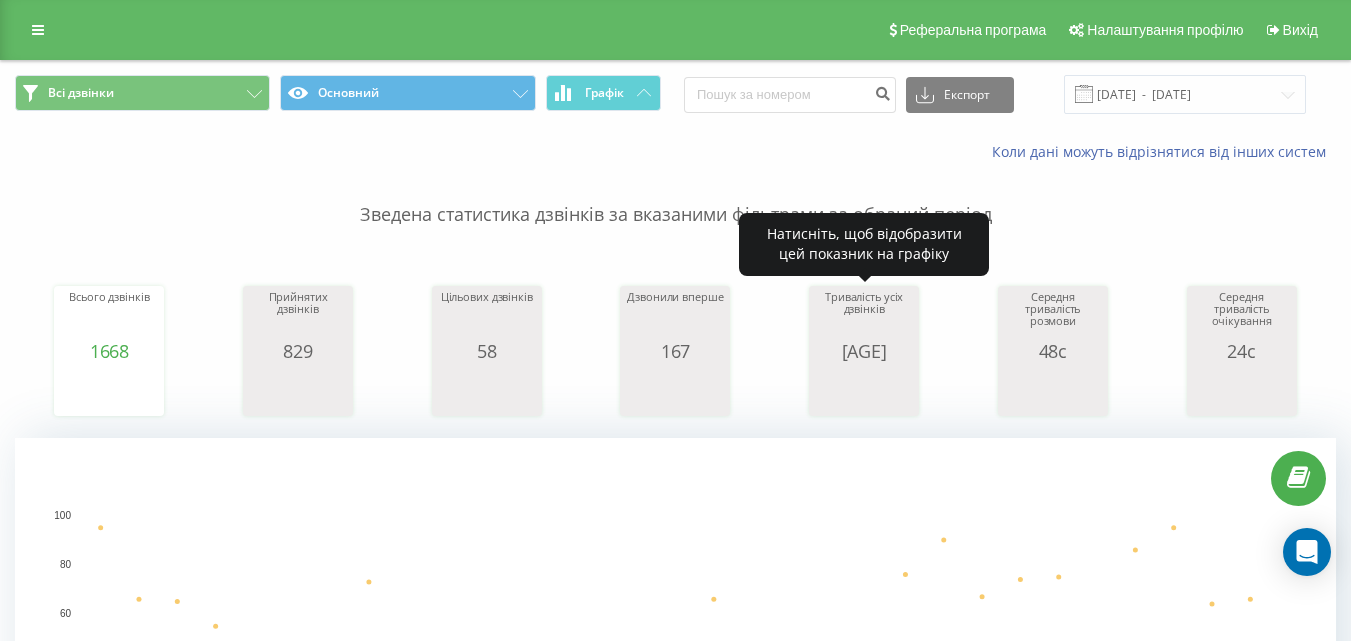 scroll, scrollTop: 0, scrollLeft: 0, axis: both 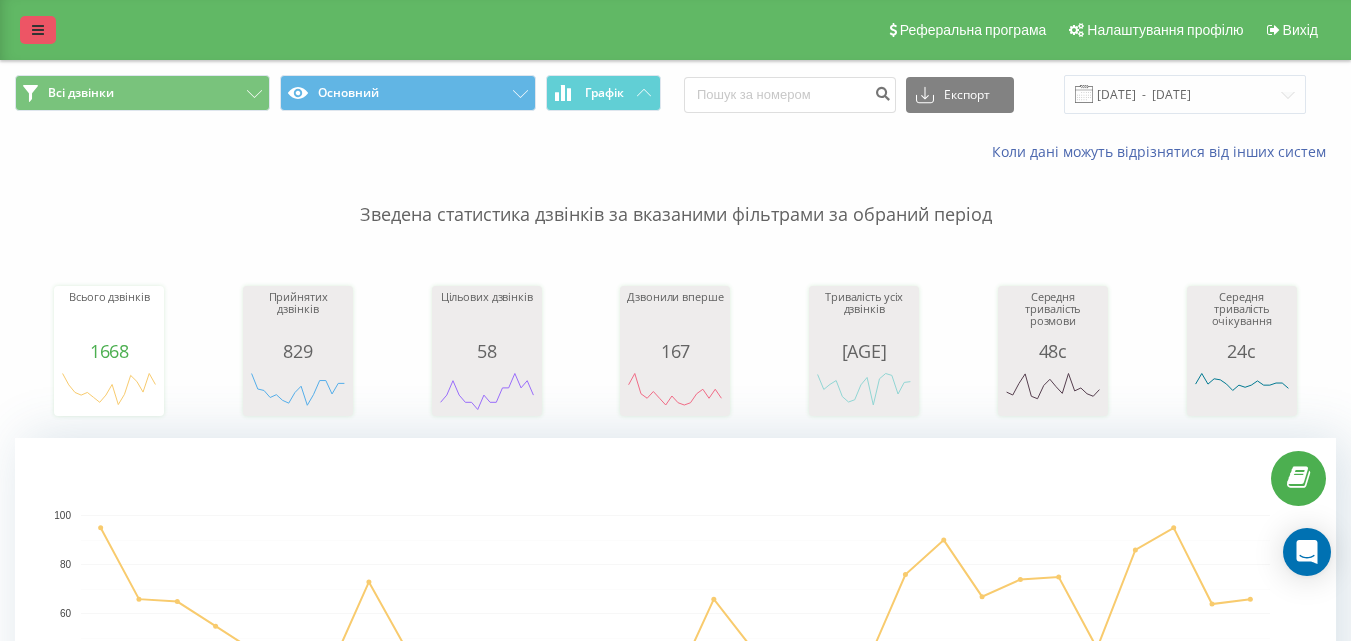 click at bounding box center [38, 30] 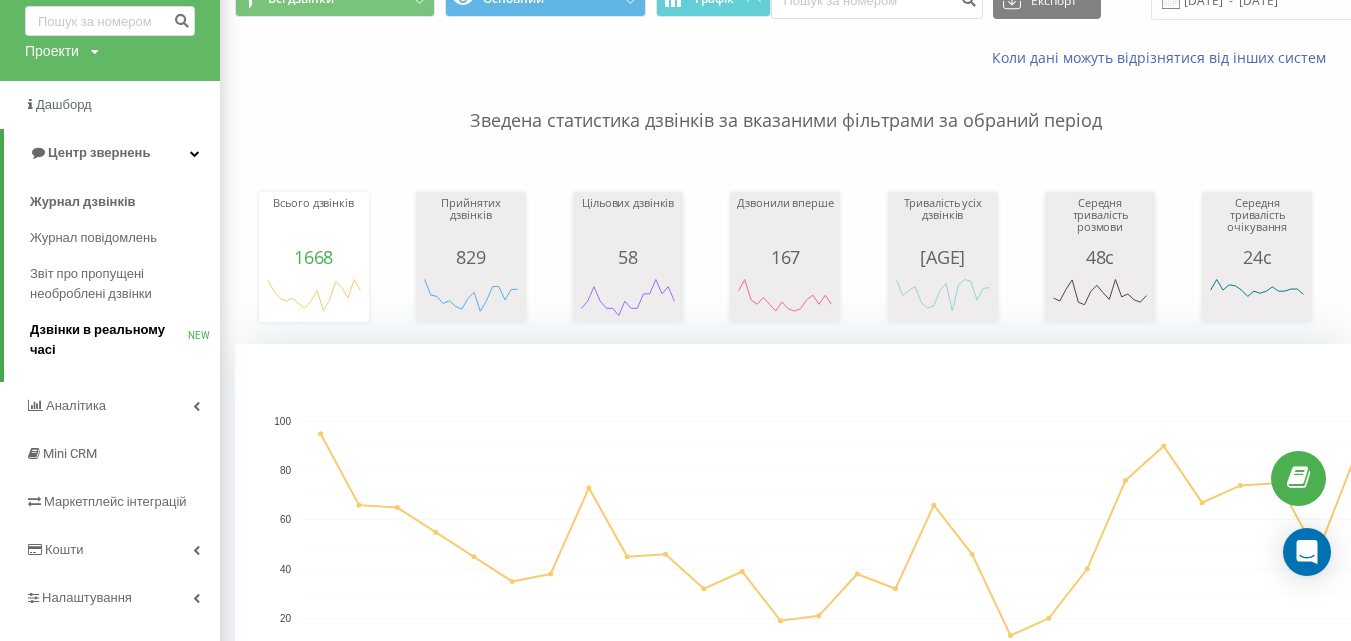 scroll, scrollTop: 200, scrollLeft: 0, axis: vertical 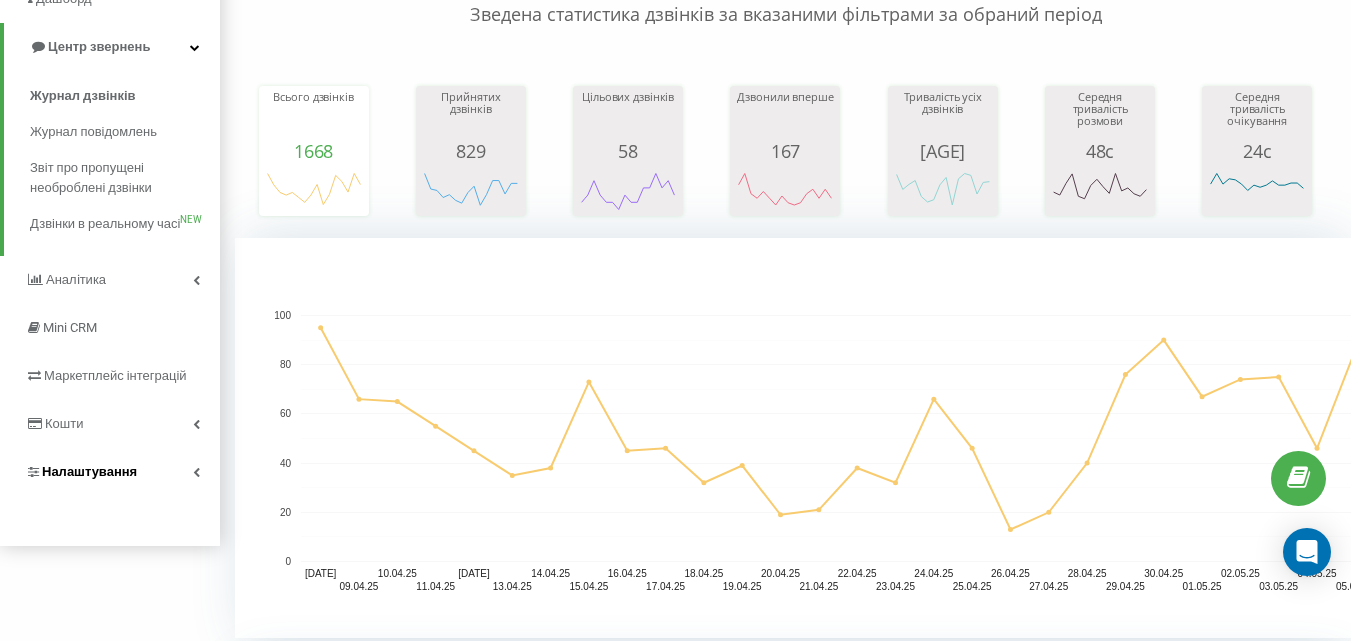 click on "Налаштування" at bounding box center [89, 471] 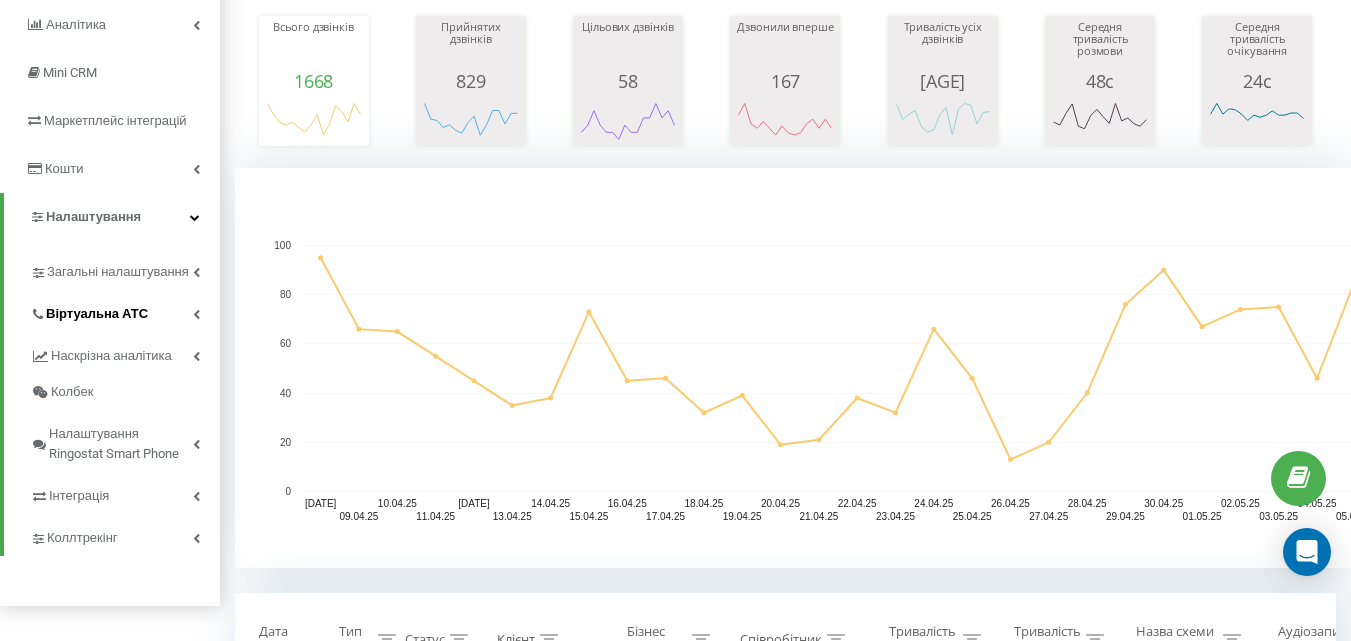 scroll, scrollTop: 300, scrollLeft: 0, axis: vertical 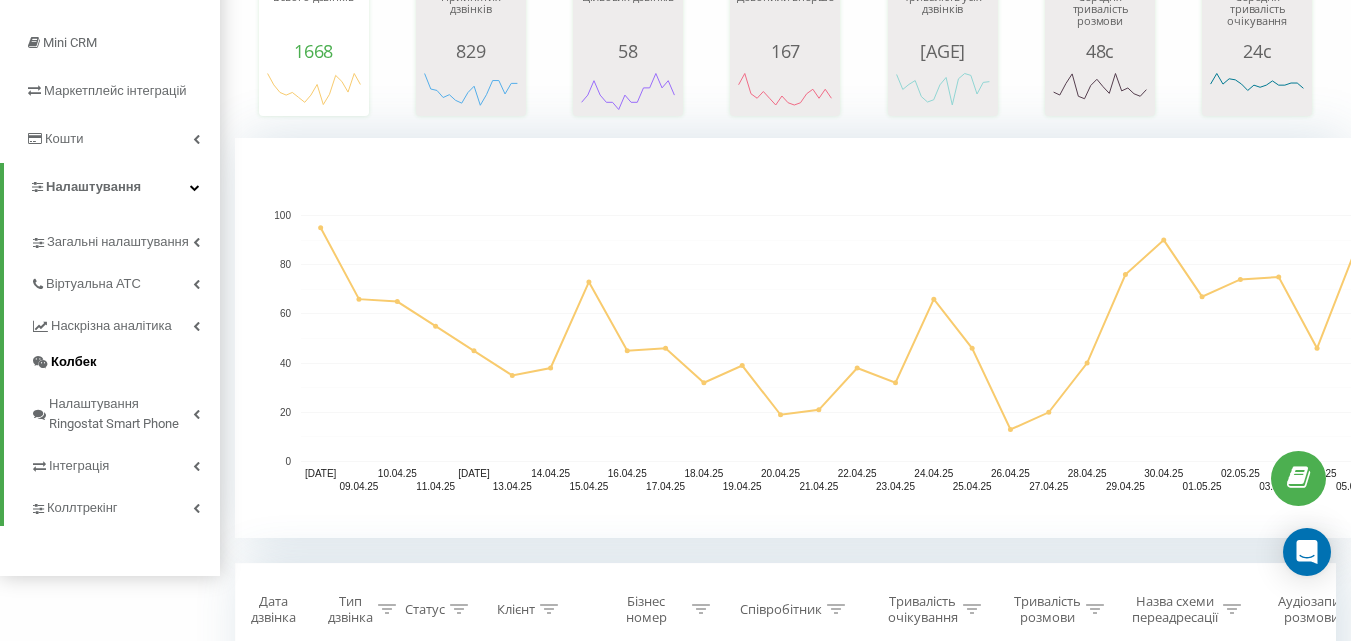 click at bounding box center [40, 362] 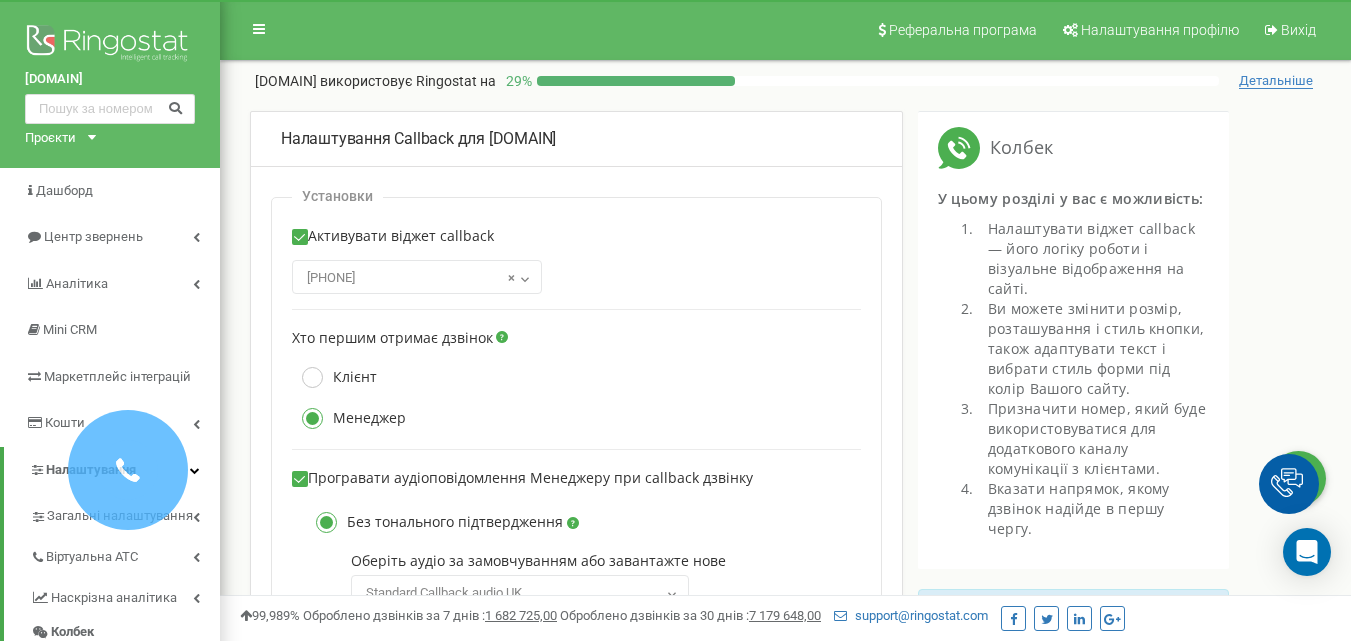 scroll, scrollTop: 200, scrollLeft: 0, axis: vertical 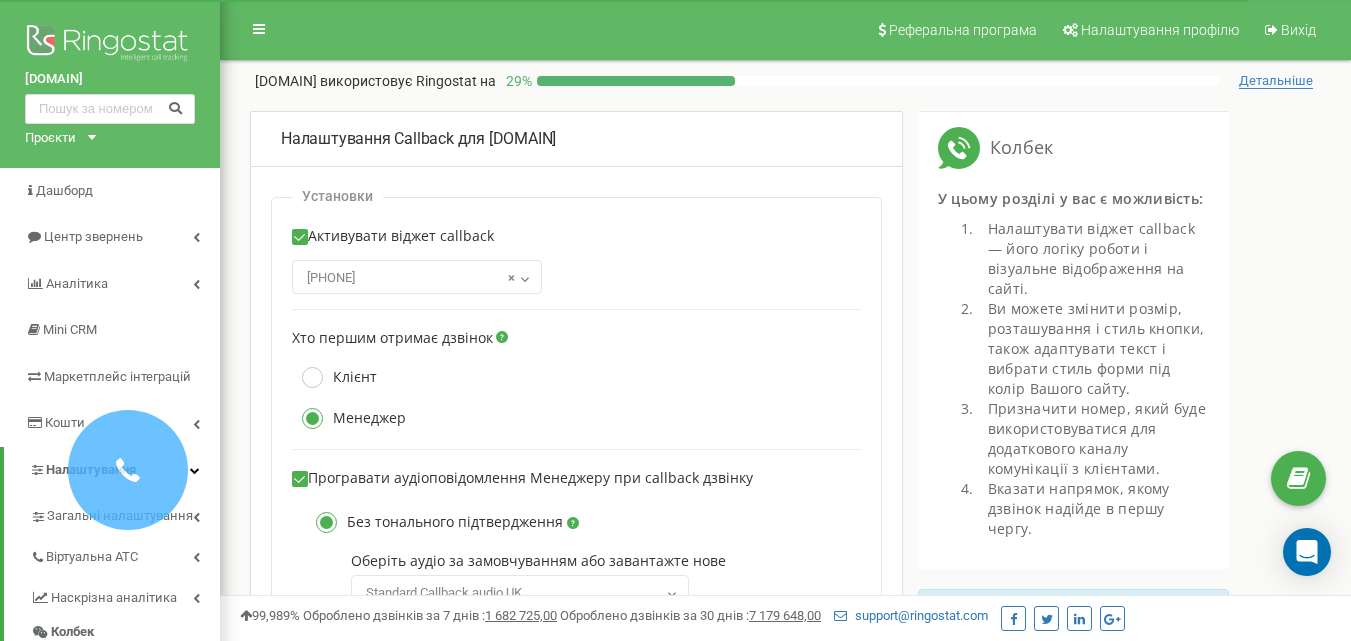 click 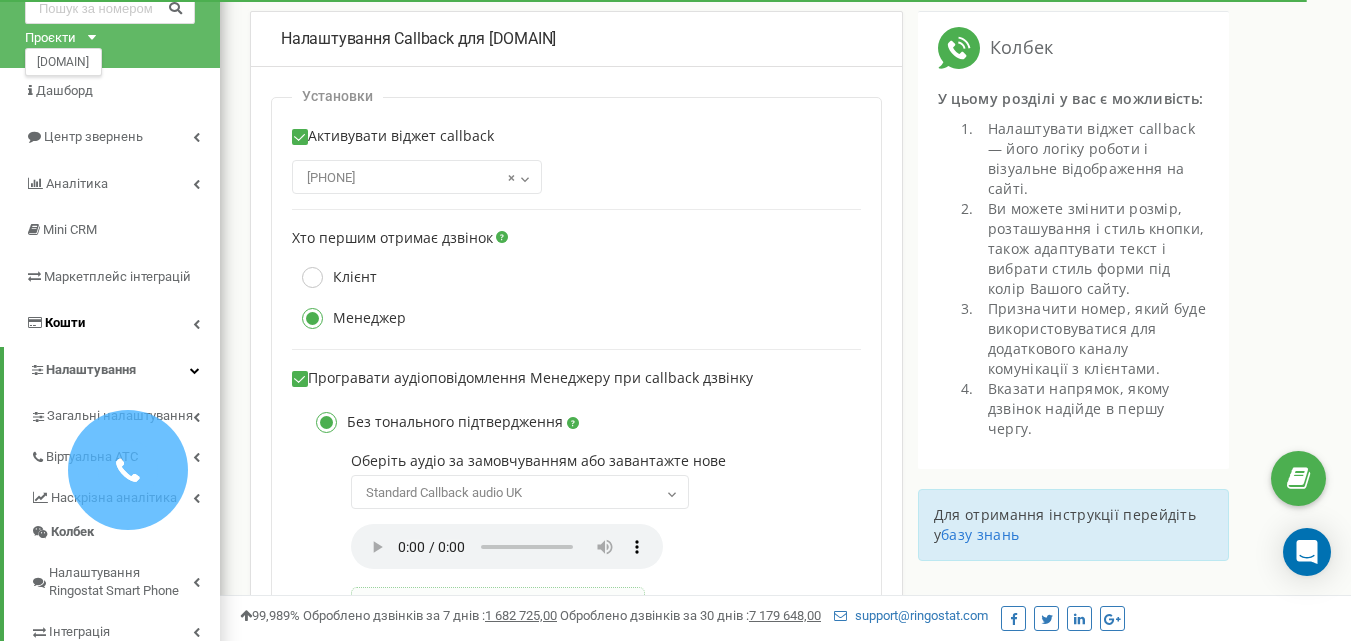 scroll, scrollTop: 200, scrollLeft: 0, axis: vertical 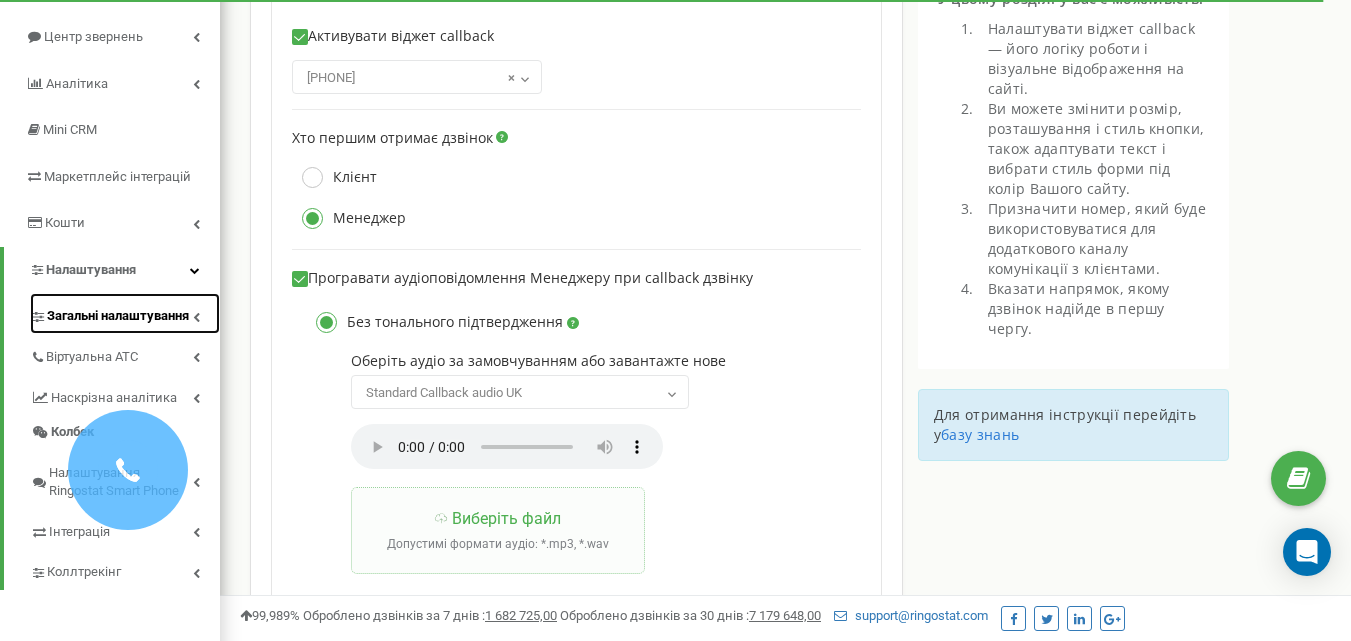click on "Загальні налаштування" at bounding box center (118, 316) 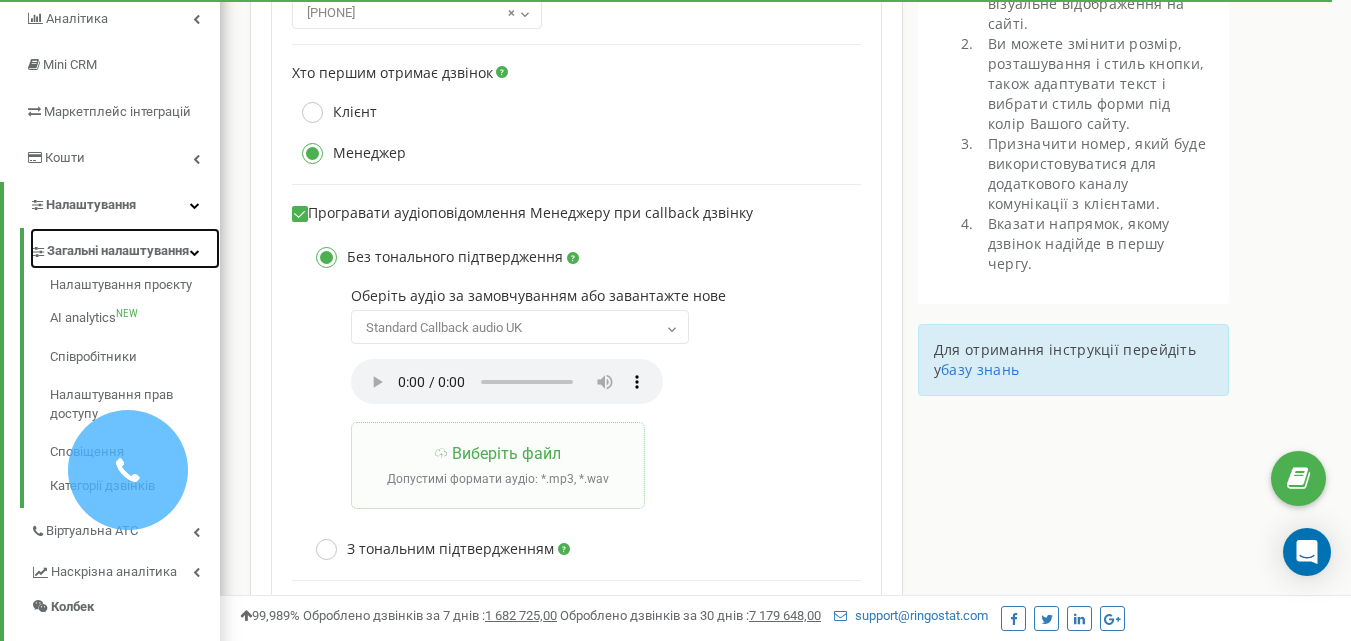scroll, scrollTop: 300, scrollLeft: 0, axis: vertical 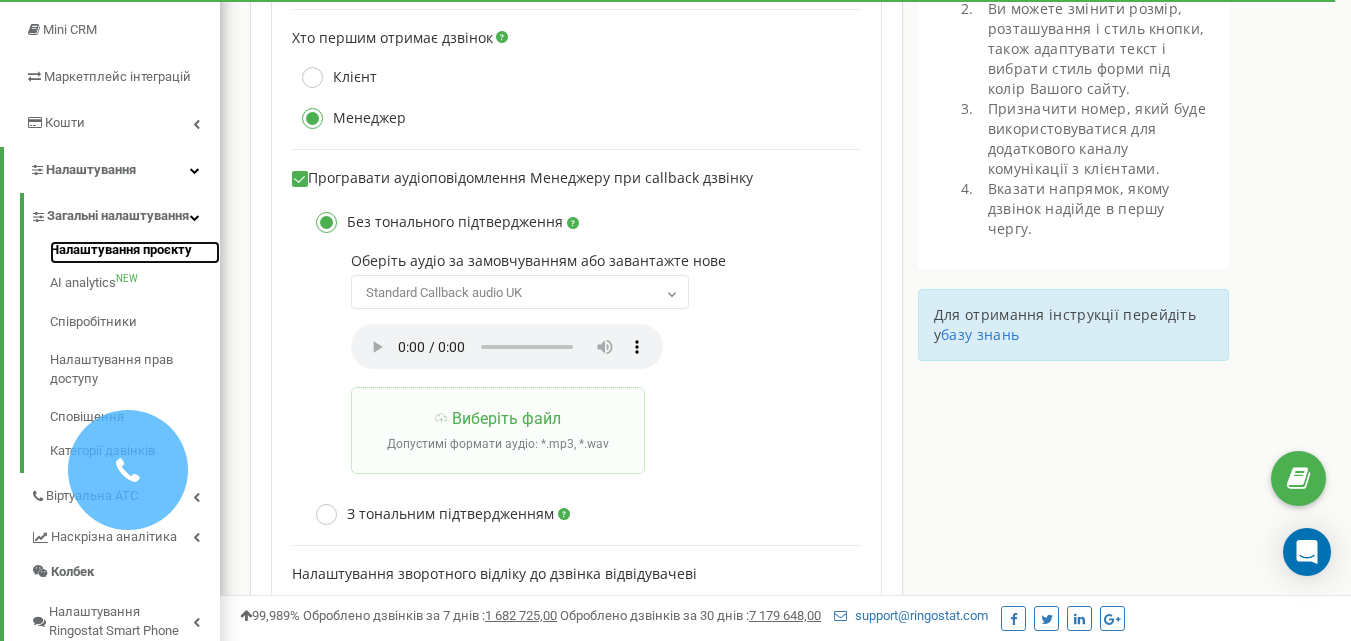 click on "Налаштування проєкту" at bounding box center (135, 253) 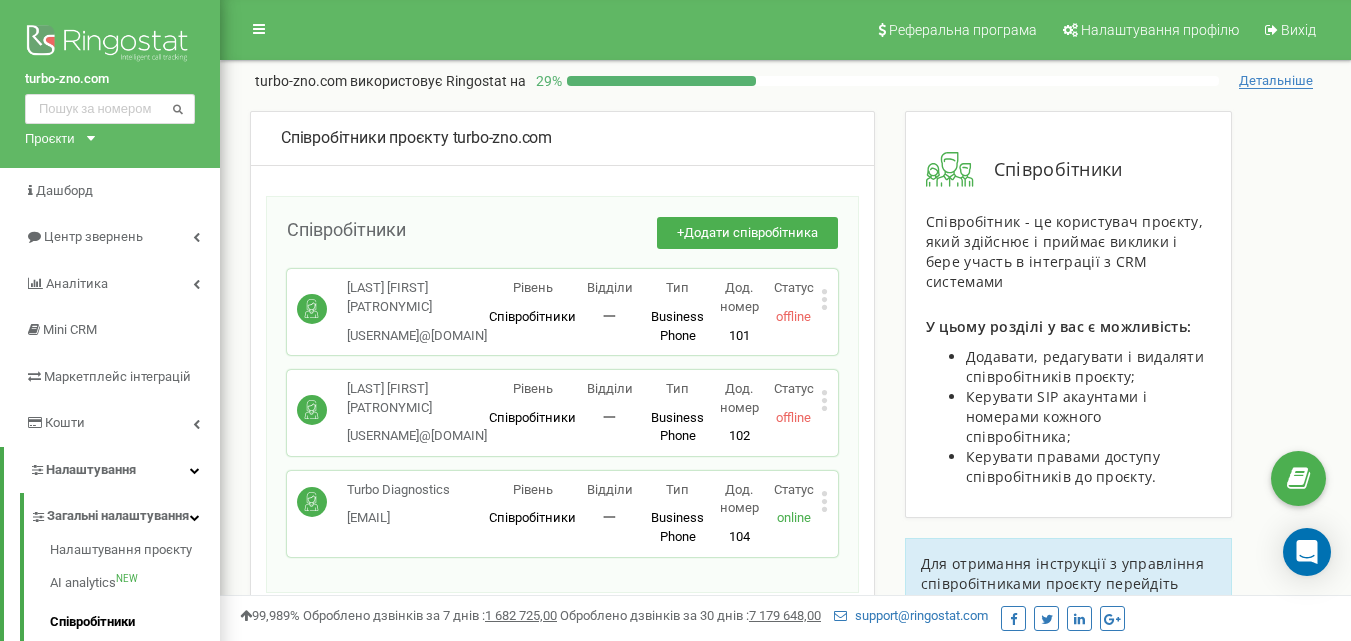 scroll, scrollTop: 0, scrollLeft: 0, axis: both 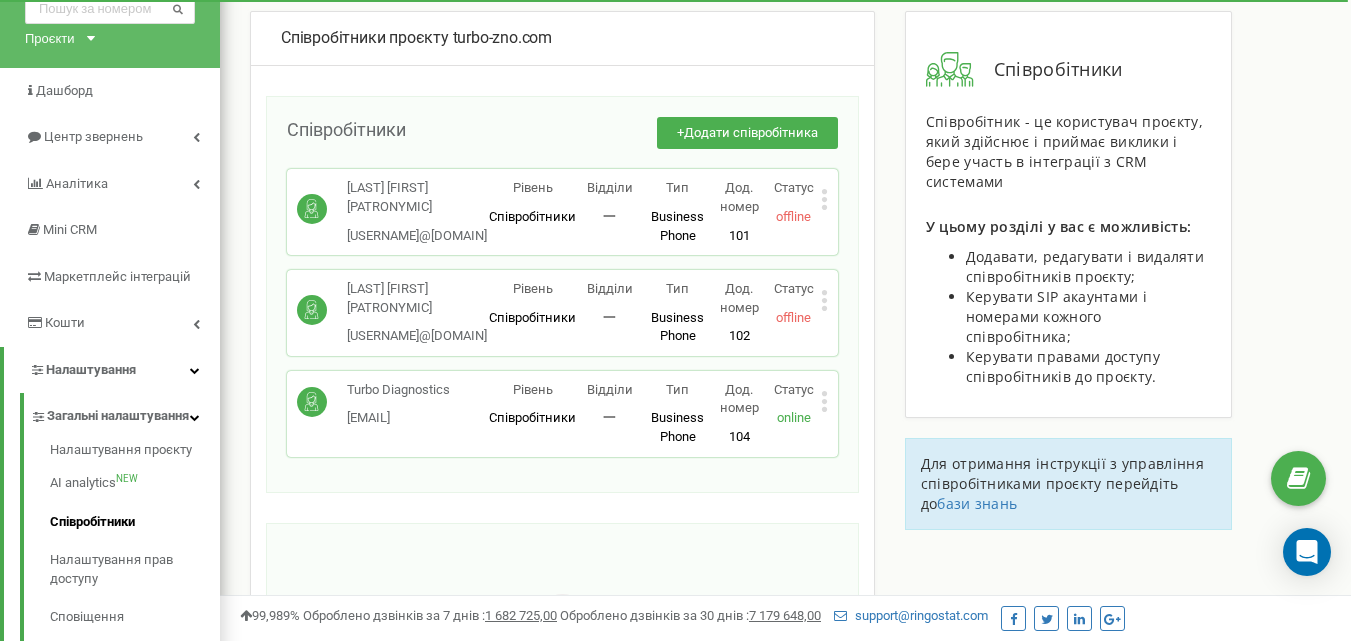 click on "info@turbozno.com" at bounding box center (398, 418) 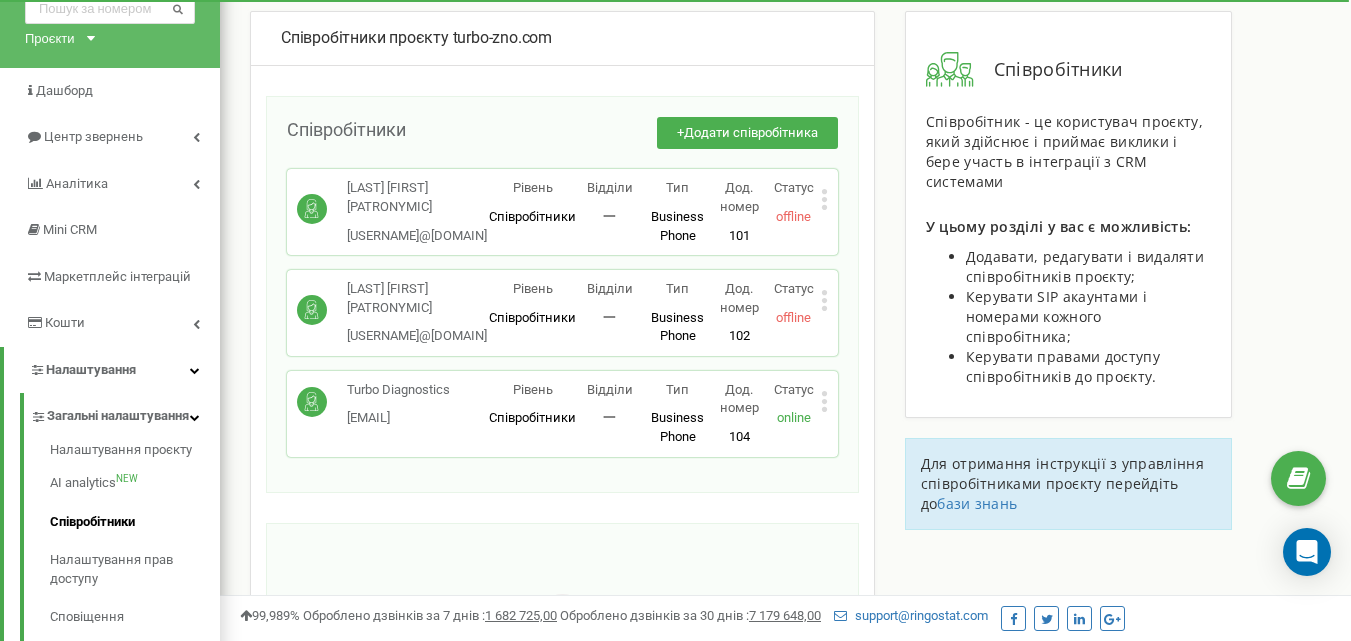 click 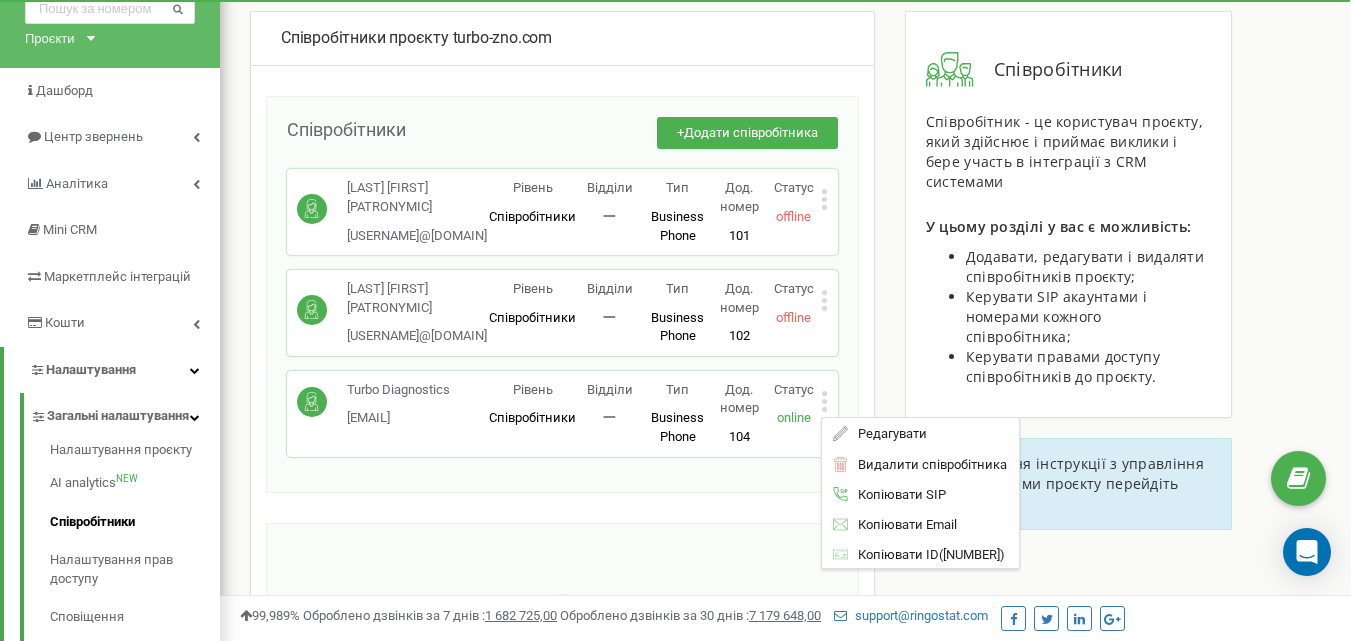 click on "Співробітники +  Додати співробітника Романенко Анатолій Дмитрович paparazziharakiri... paparazziharakiri@gmail.com Рівень Співробітники Відділи 一 Тип Business Phone Повноцінне робоче місце співробітника з усіма можливостями, дозволяє використовувати Ringostat Smart Phone і прив'язати зовнішні номери співробітника. Дод. номер 101 Статус offline Редагувати   Видалити співробітника Копіювати SIP Копіювати Email Копіювати ID ( 405421 ) Тищук Денис Олександрович jester.field49@gm... jester.field49@gmail.com Рівень Співробітники Відділи 一 Тип Business Phone Дод. номер 102 Статус offline Редагувати   Видалити співробітника Копіювати SIP ( )" at bounding box center [562, 294] 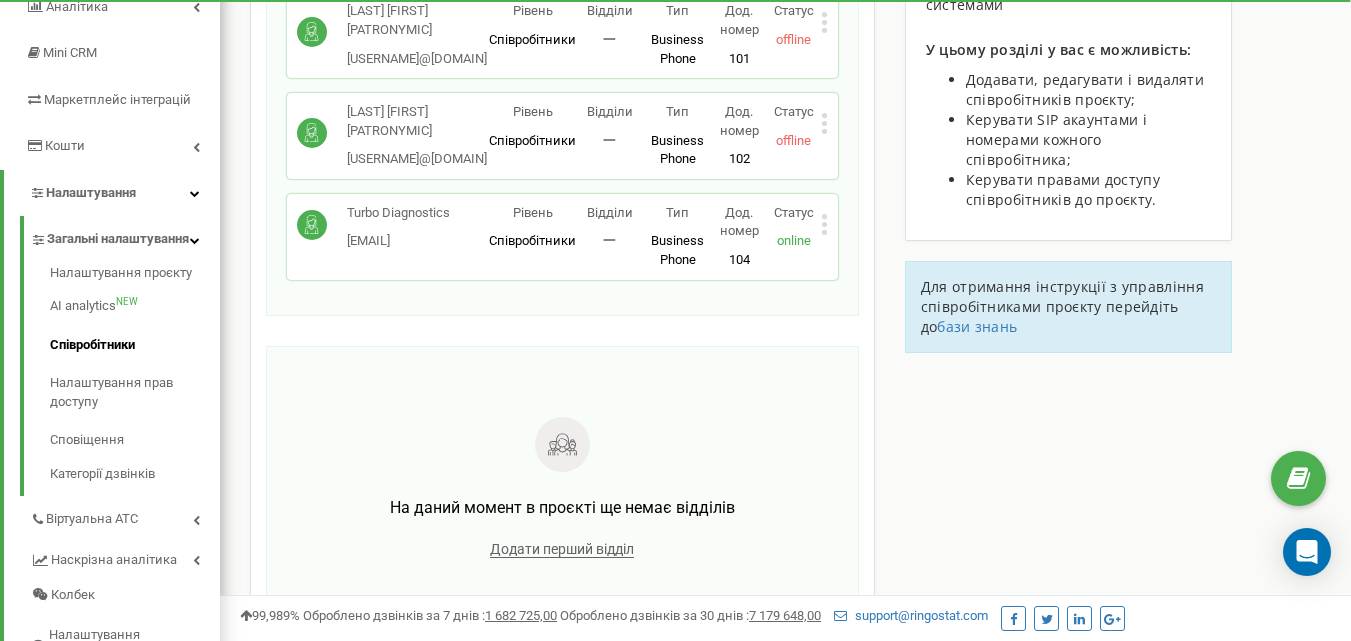 scroll, scrollTop: 300, scrollLeft: 0, axis: vertical 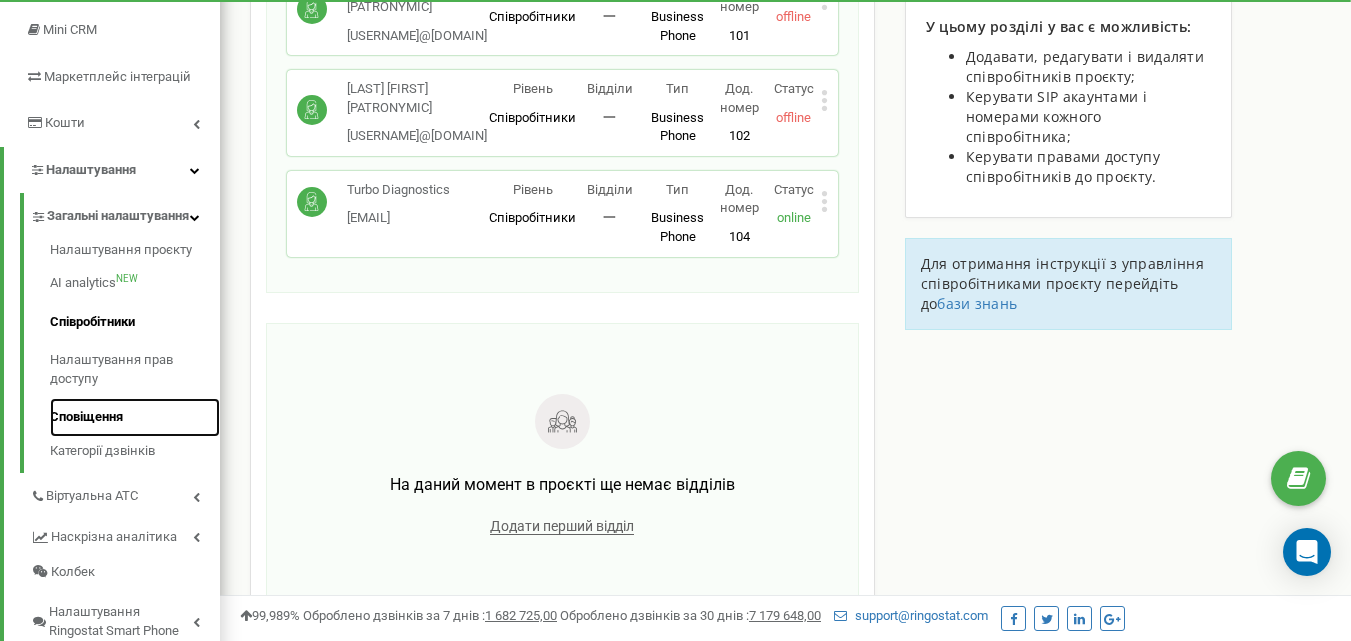 click on "Сповіщення" at bounding box center [135, 417] 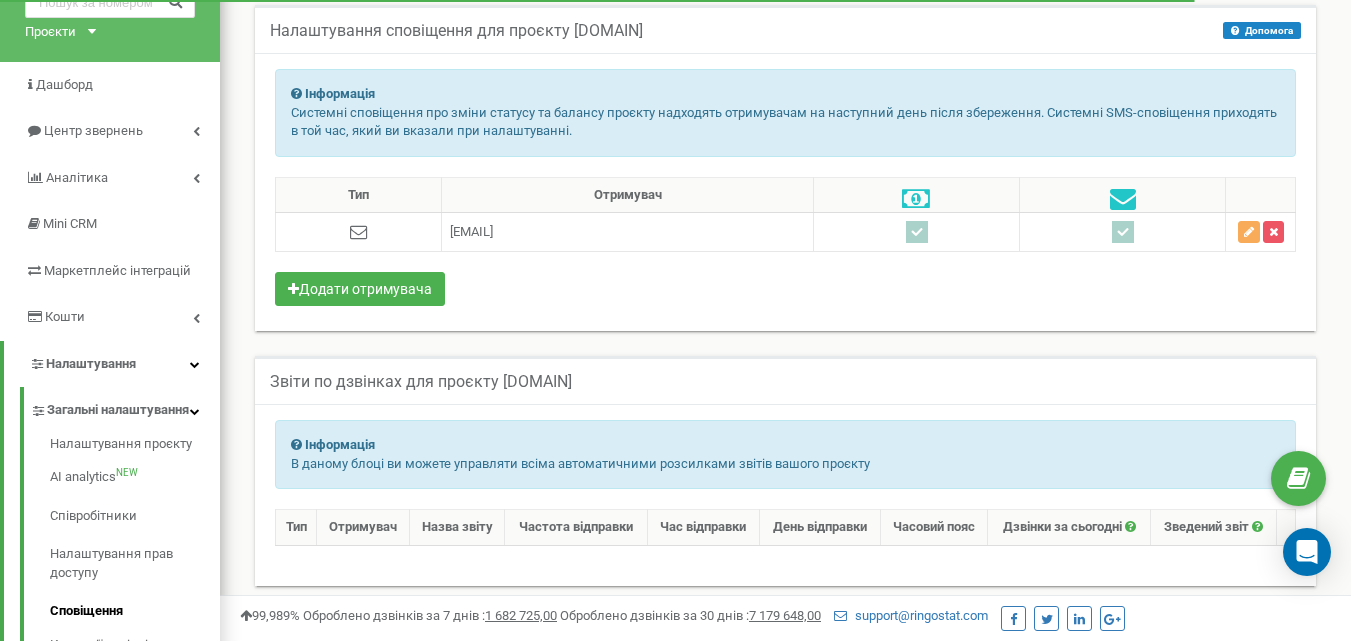 scroll, scrollTop: 400, scrollLeft: 0, axis: vertical 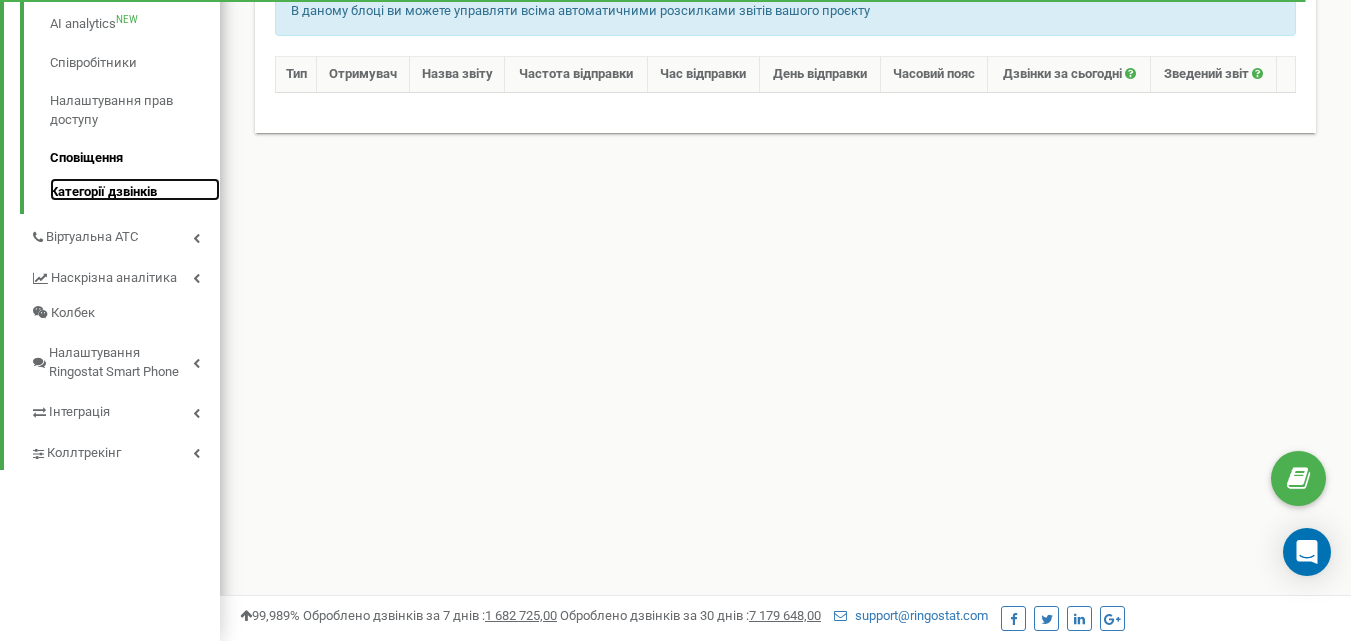 click on "Категорії дзвінків" at bounding box center (135, 190) 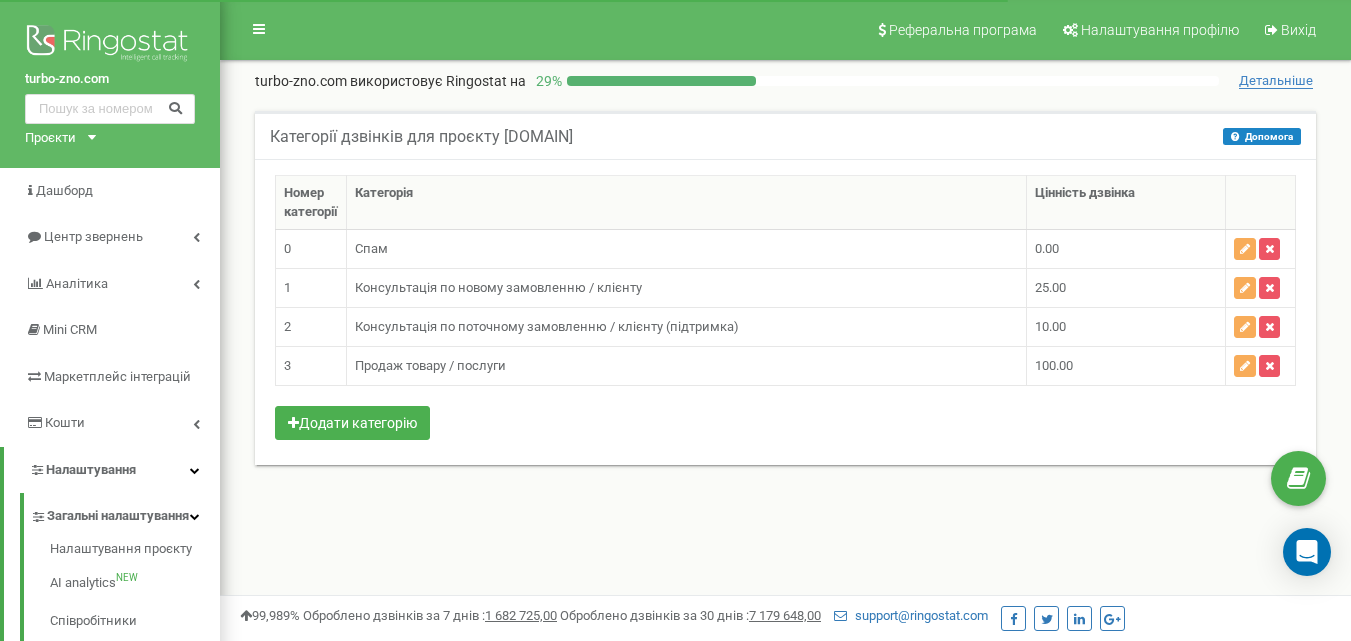 scroll, scrollTop: 0, scrollLeft: 0, axis: both 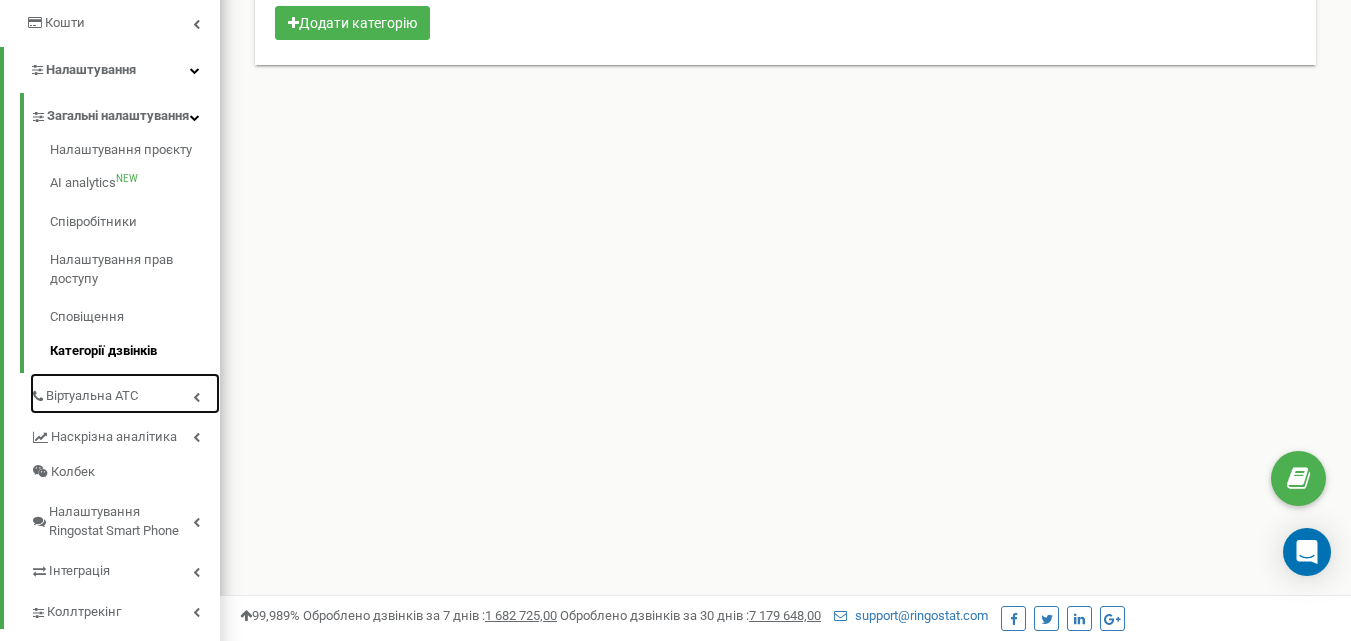 click at bounding box center (196, 397) 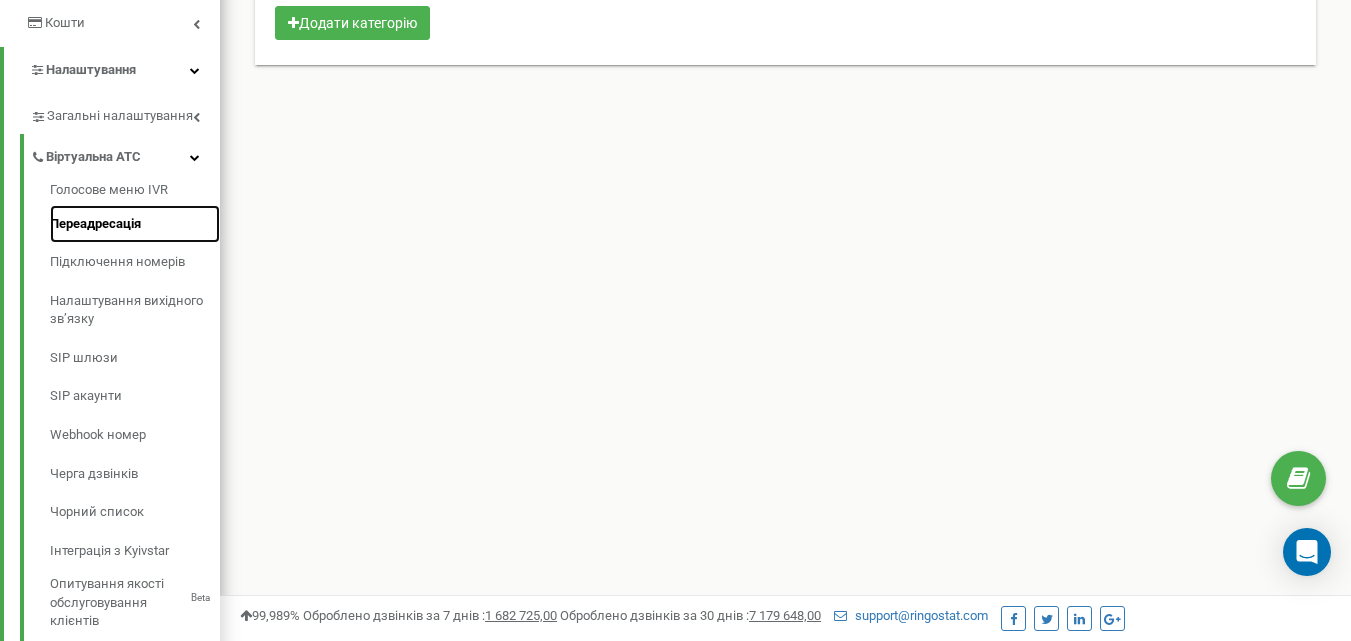 click on "Переадресація" at bounding box center [135, 224] 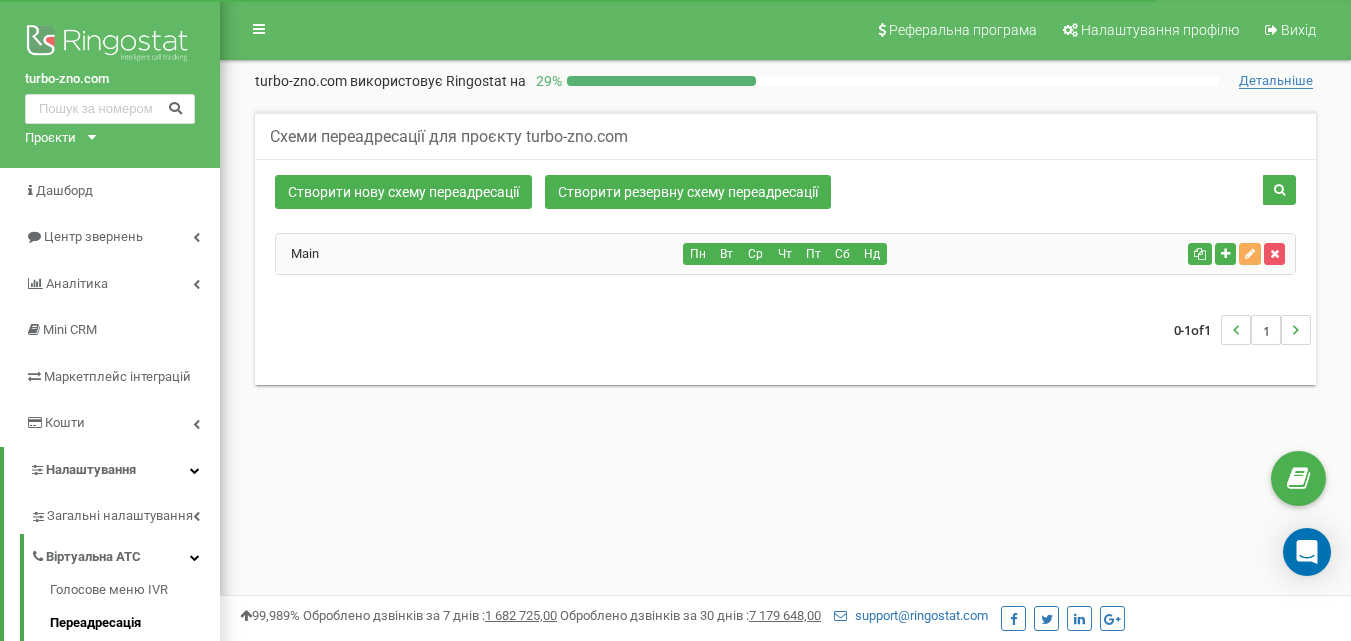 scroll, scrollTop: 0, scrollLeft: 0, axis: both 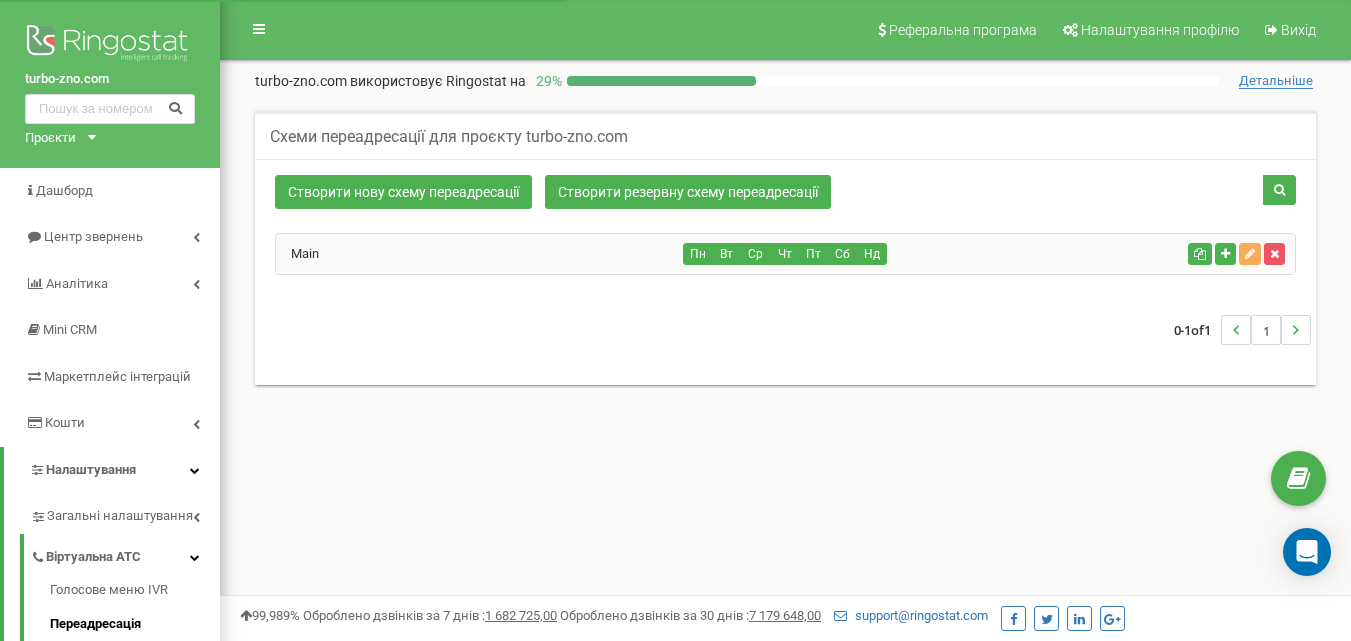 click on "Створити нову схему переадресації
Створити резервну схему переадресації" at bounding box center (785, 194) 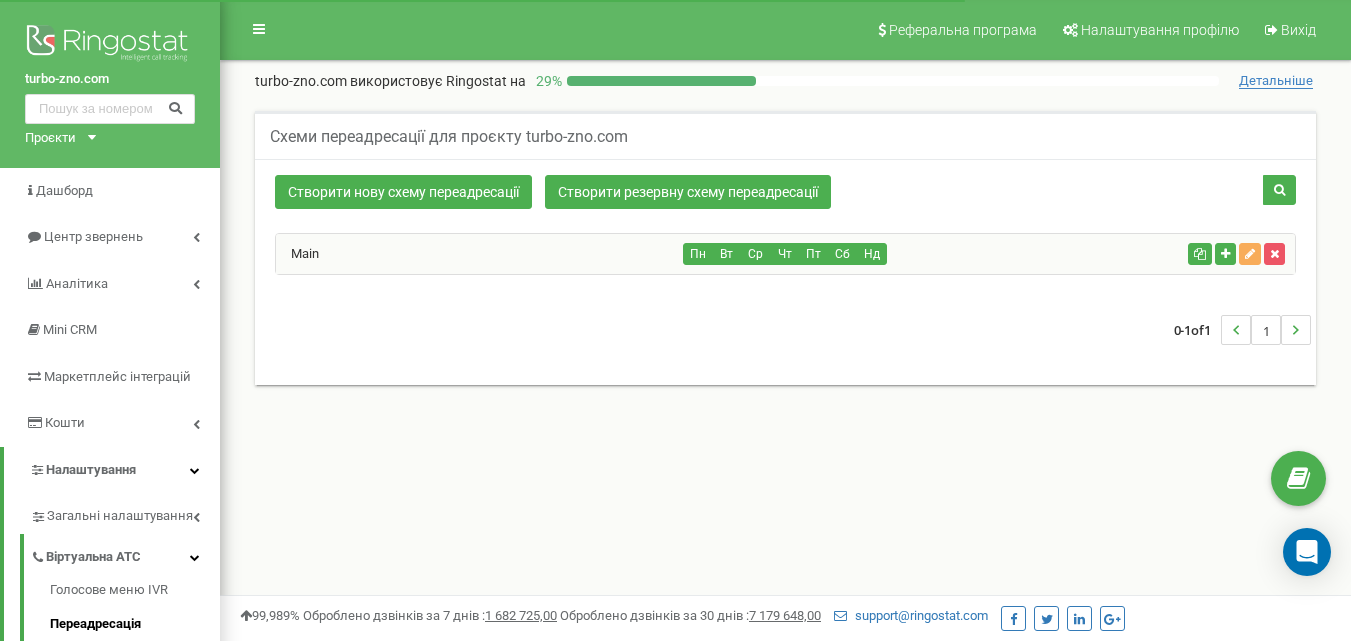 click on "Main
Пн
Вт
Ср
Чт
Пт
Сб
Нд" at bounding box center (785, 254) 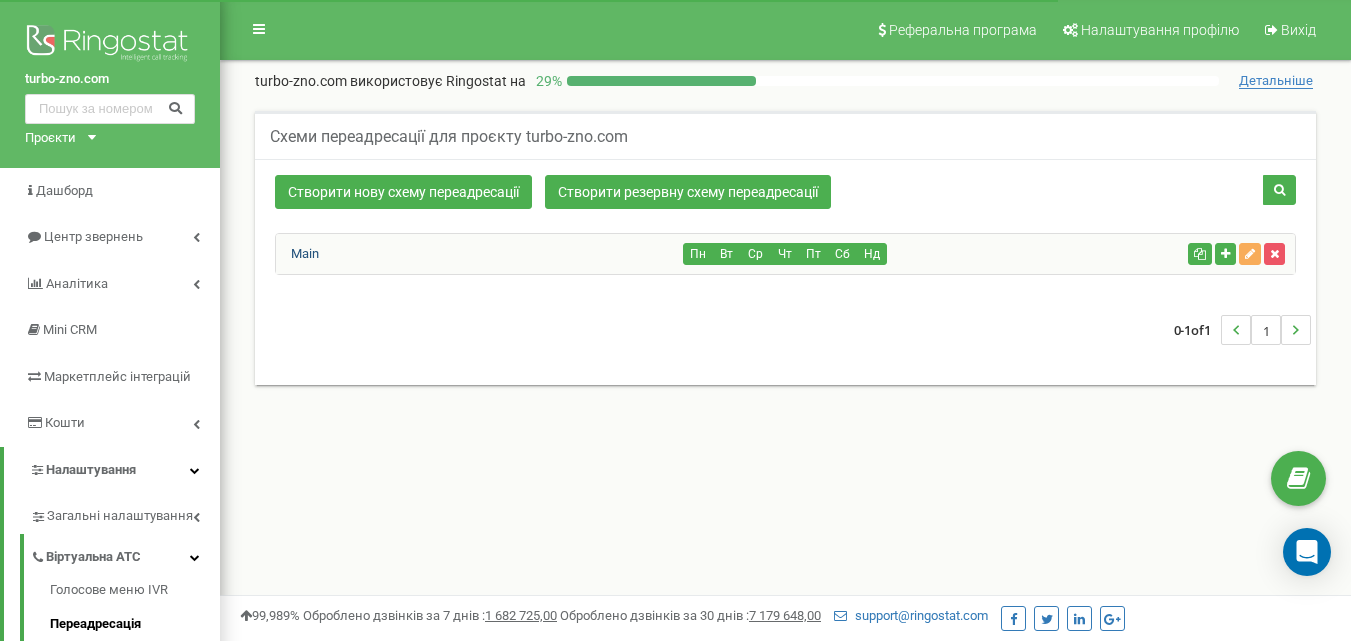 click on "Main" at bounding box center (297, 253) 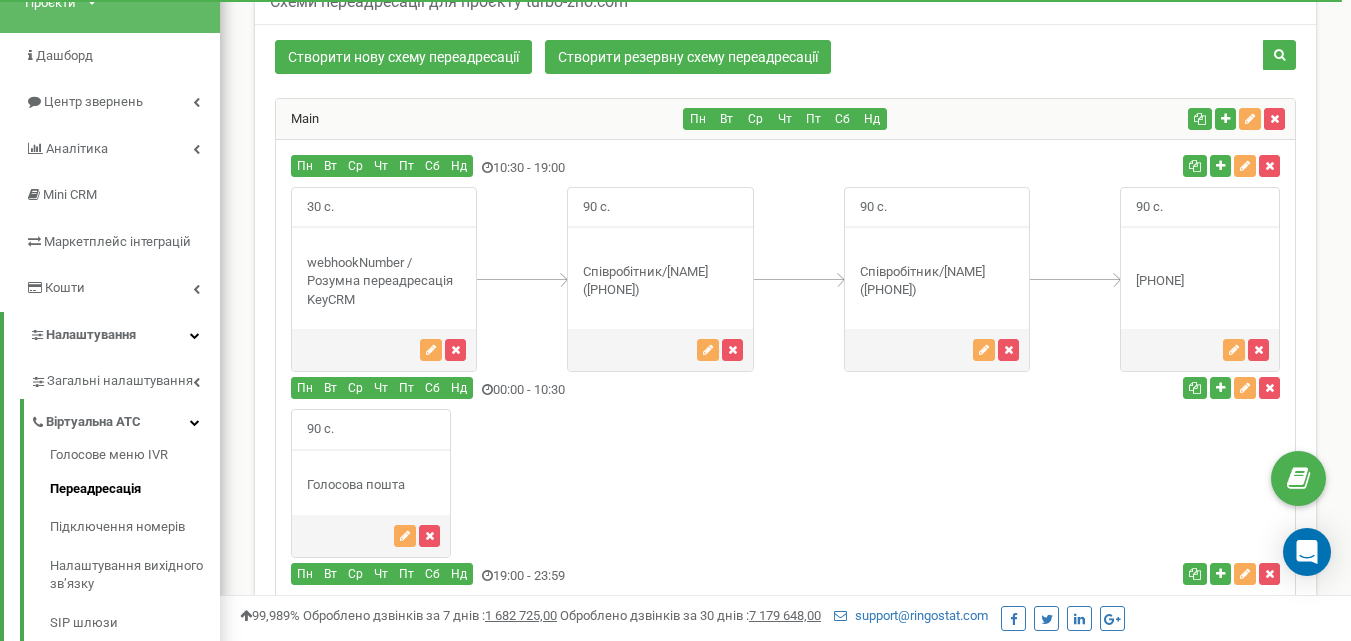 scroll, scrollTop: 100, scrollLeft: 0, axis: vertical 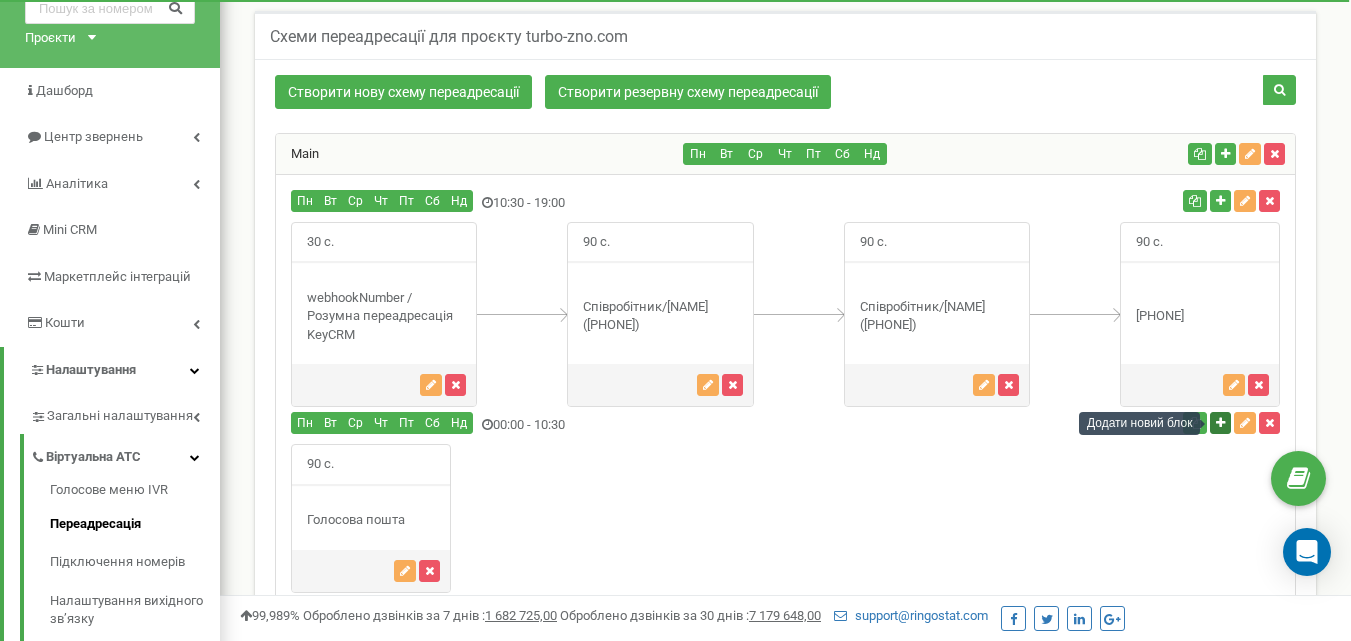 click at bounding box center [1220, 423] 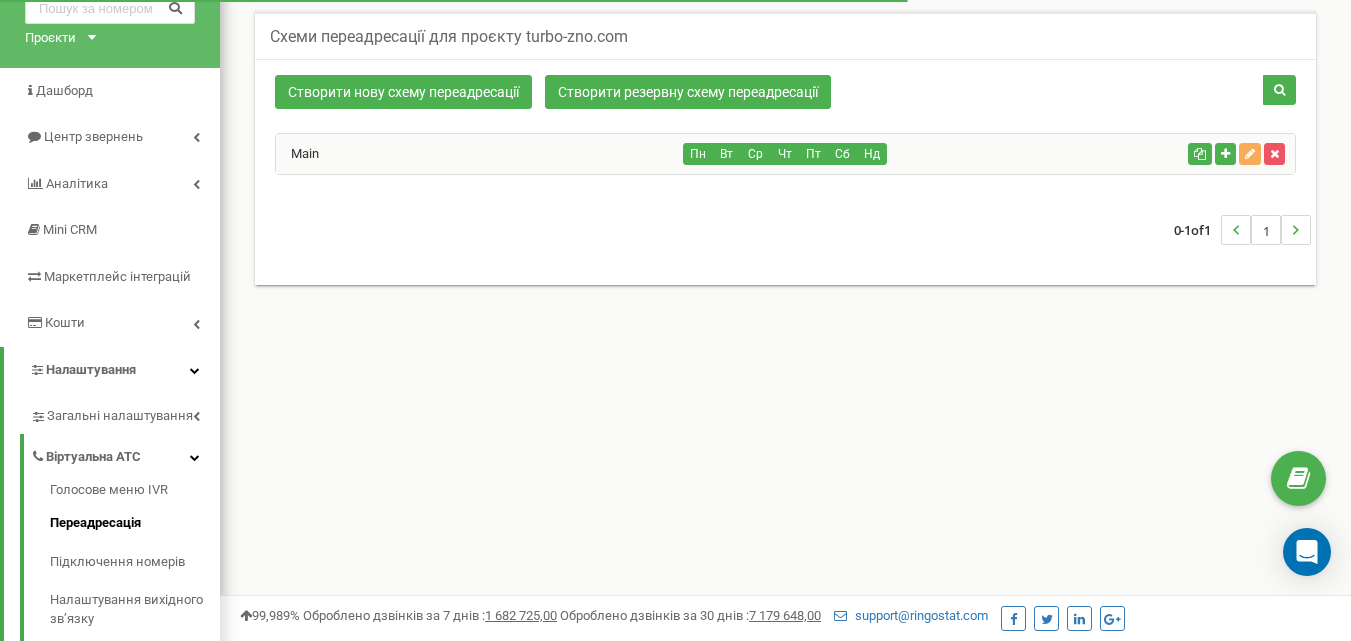 scroll, scrollTop: 100, scrollLeft: 0, axis: vertical 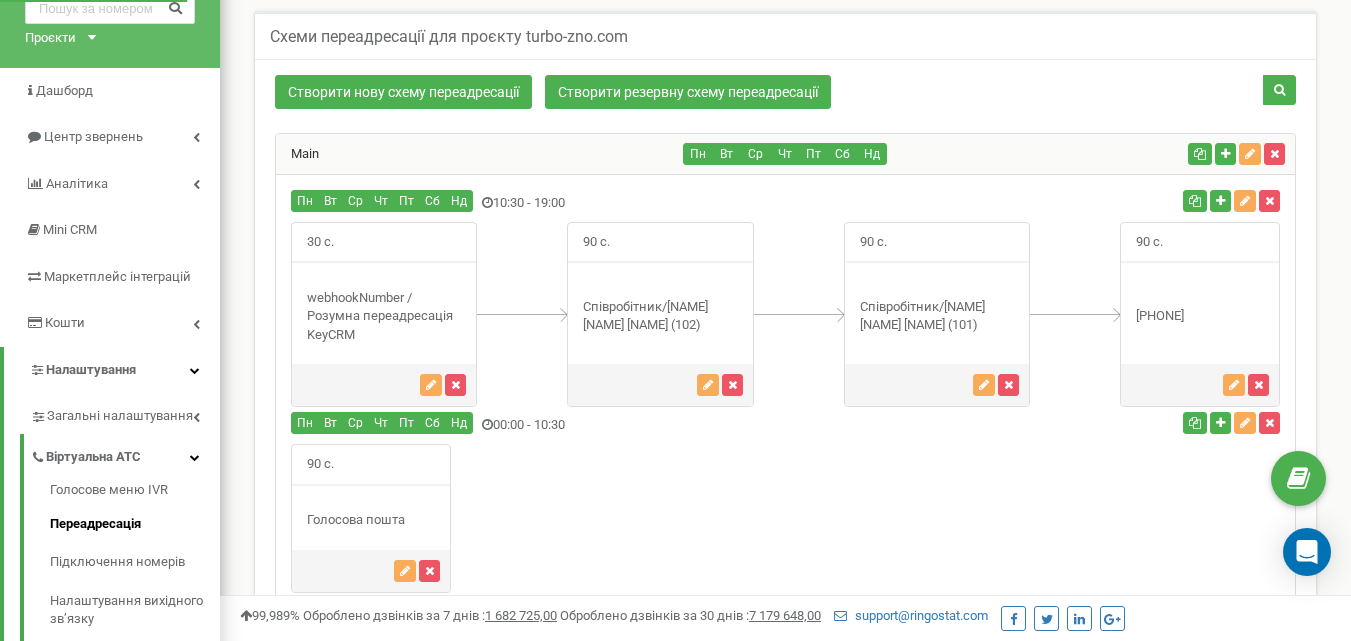 click on "Співробітник/[NAME] [NAME] [NAME] (101)" at bounding box center (937, 316) 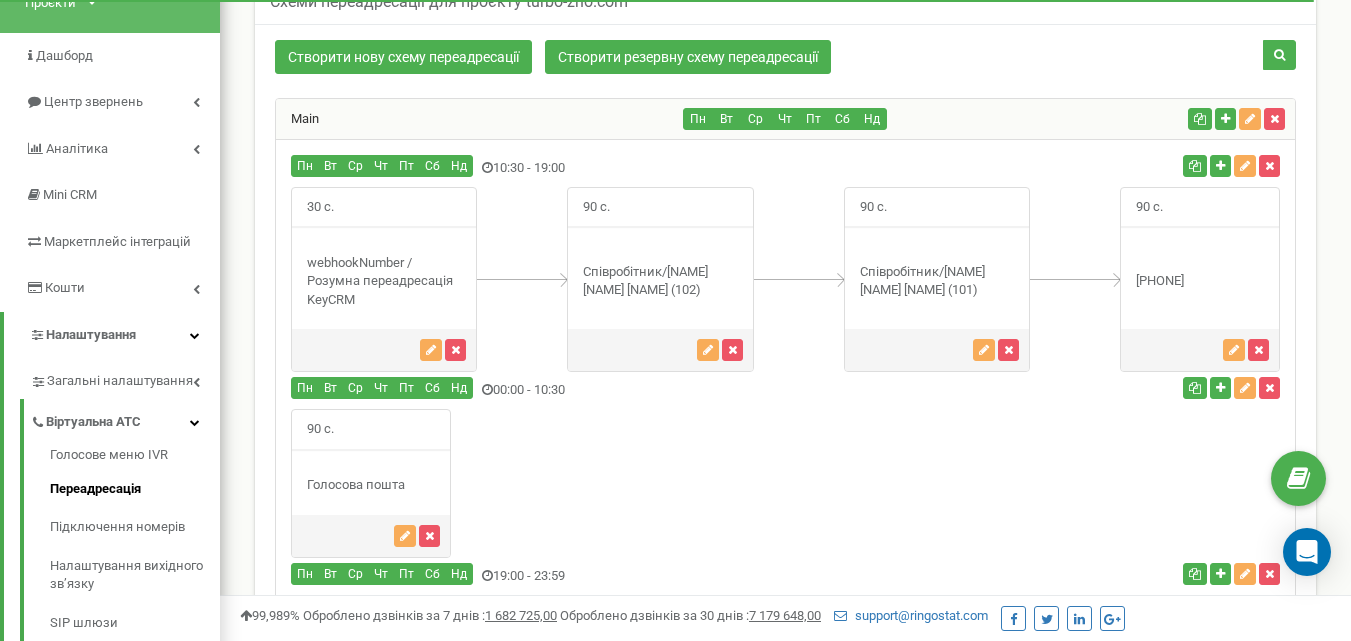 scroll, scrollTop: 100, scrollLeft: 0, axis: vertical 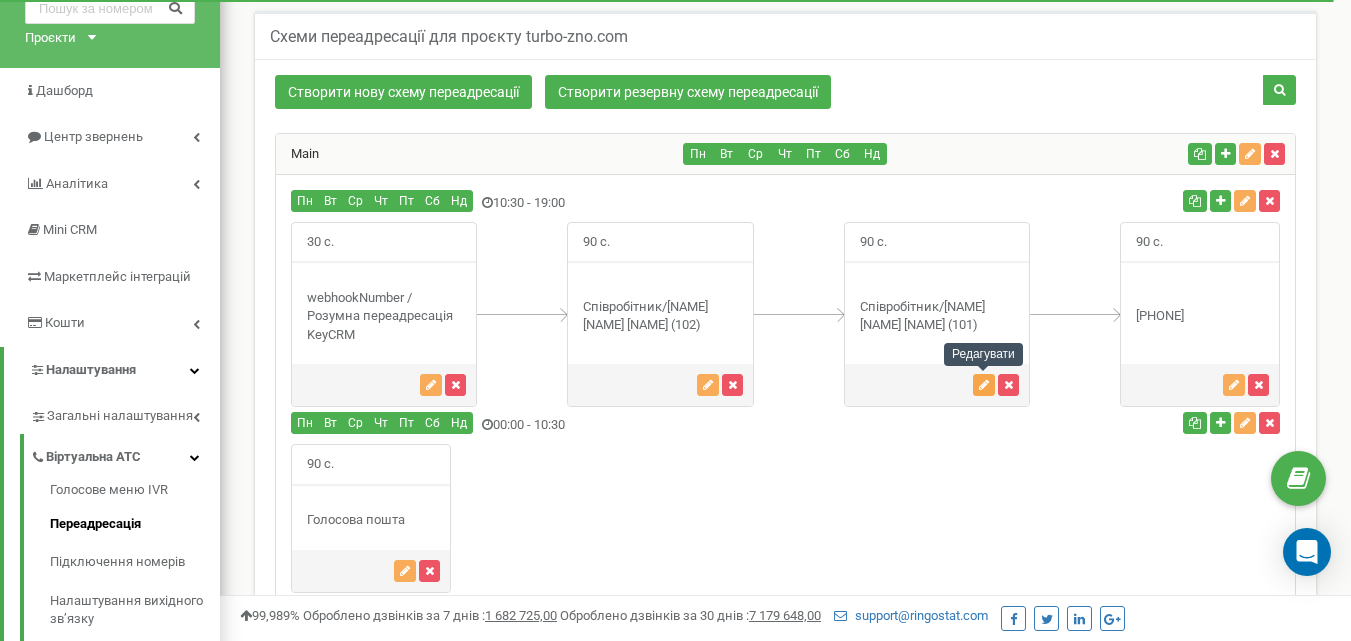 click at bounding box center [984, 385] 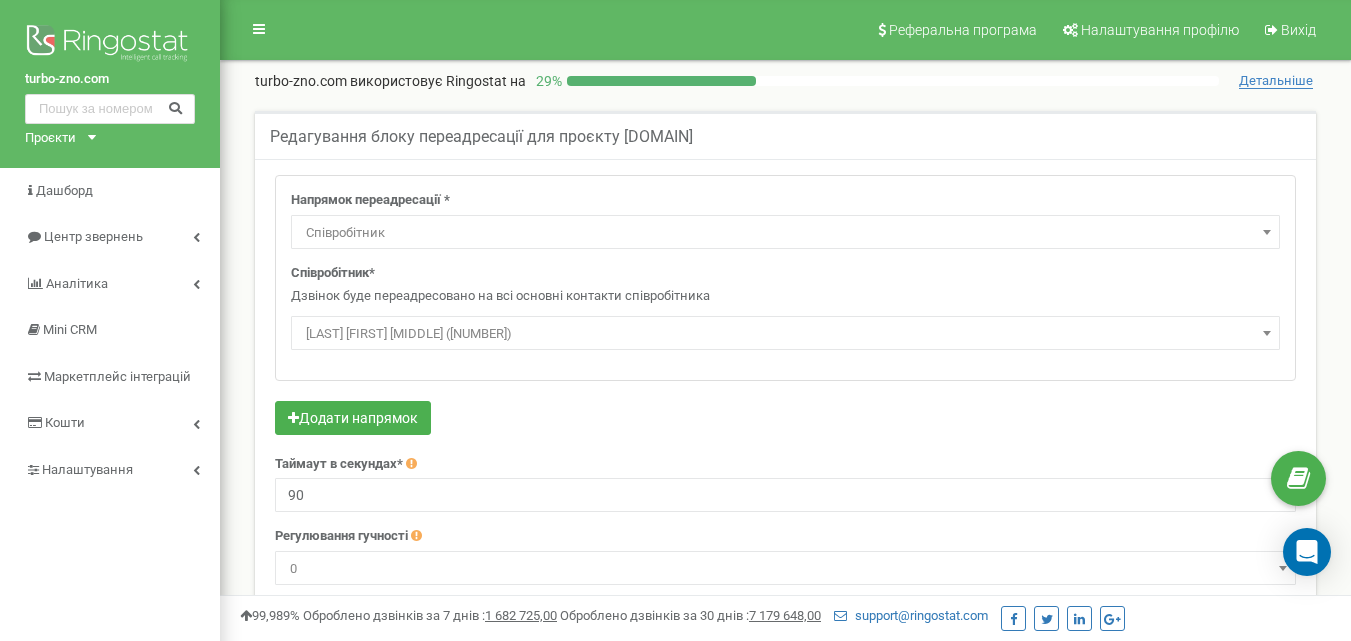 select on "Employee" 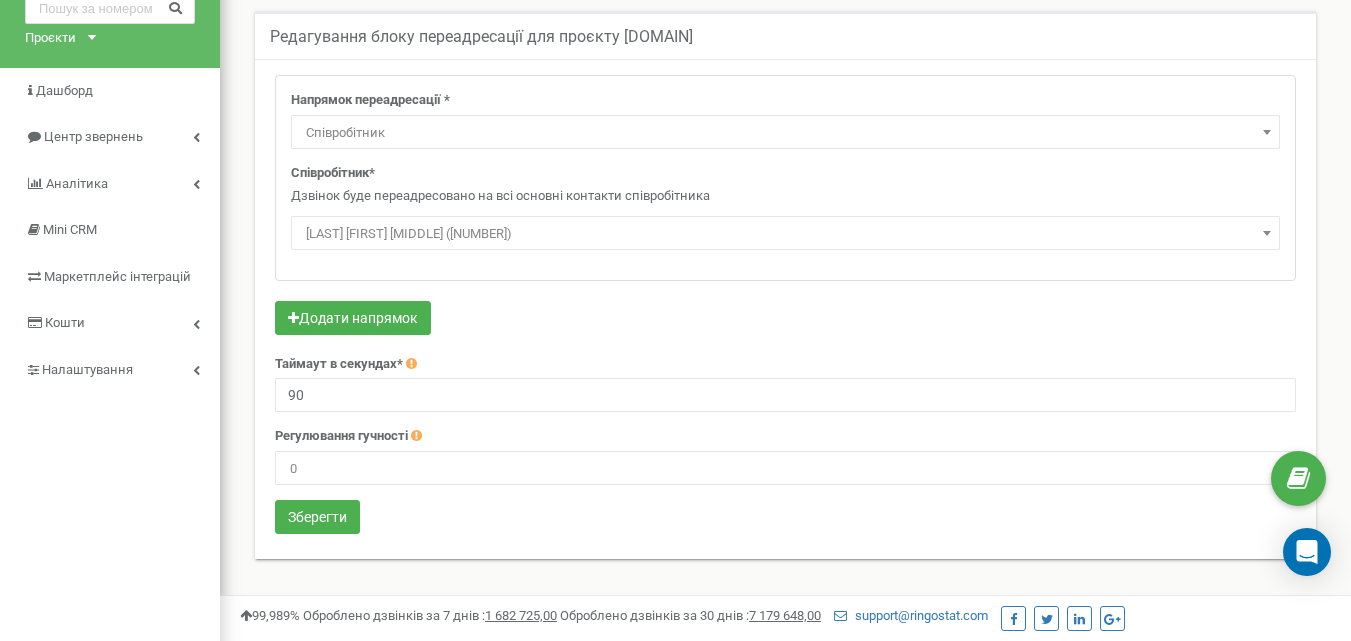 scroll, scrollTop: 100, scrollLeft: 0, axis: vertical 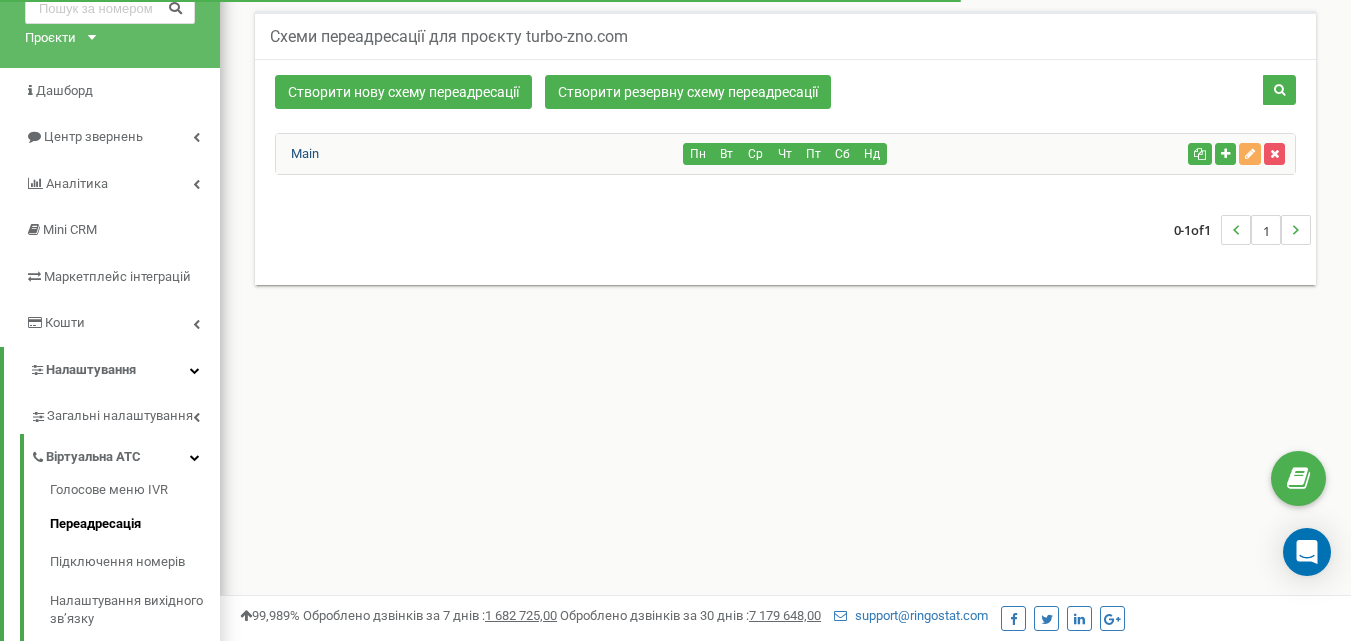 click on "Main" at bounding box center (297, 153) 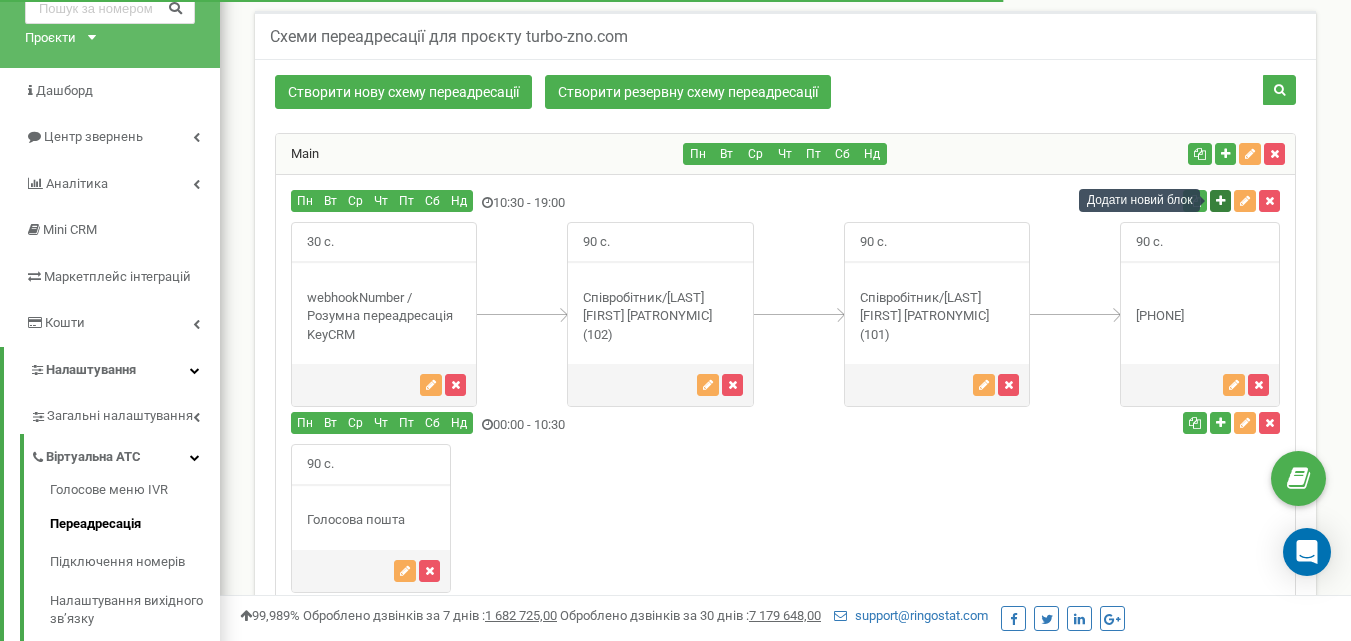 click at bounding box center (1220, 201) 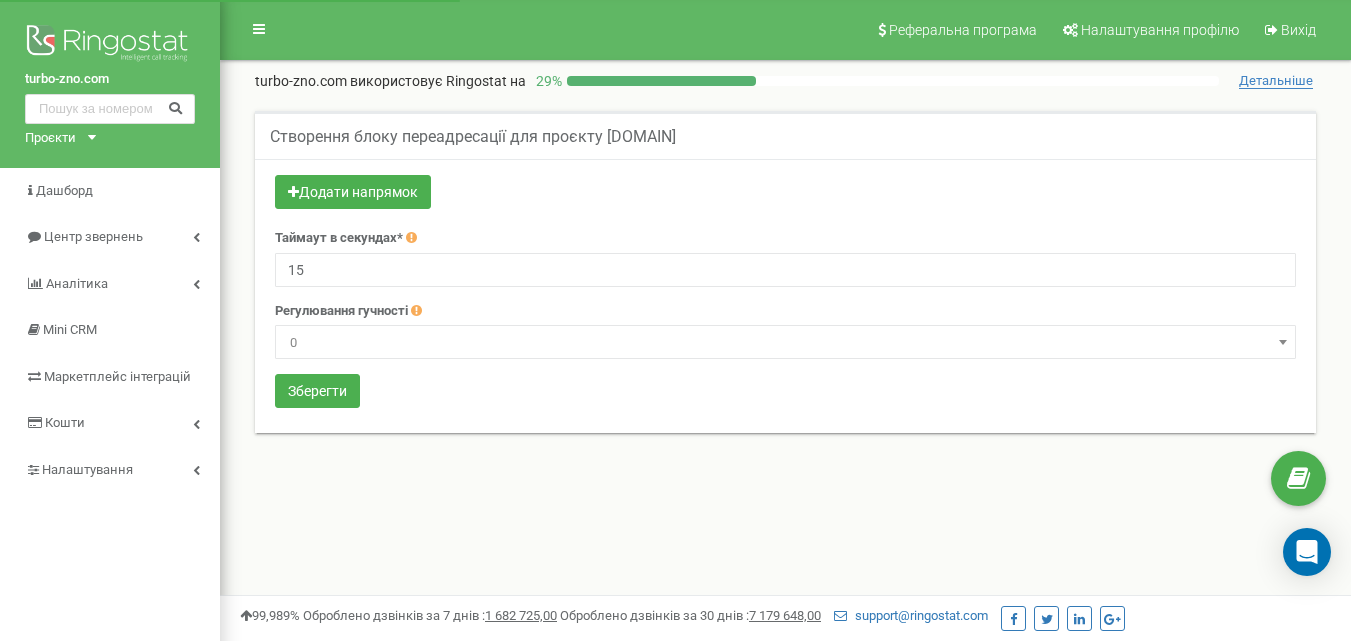 scroll, scrollTop: 0, scrollLeft: 0, axis: both 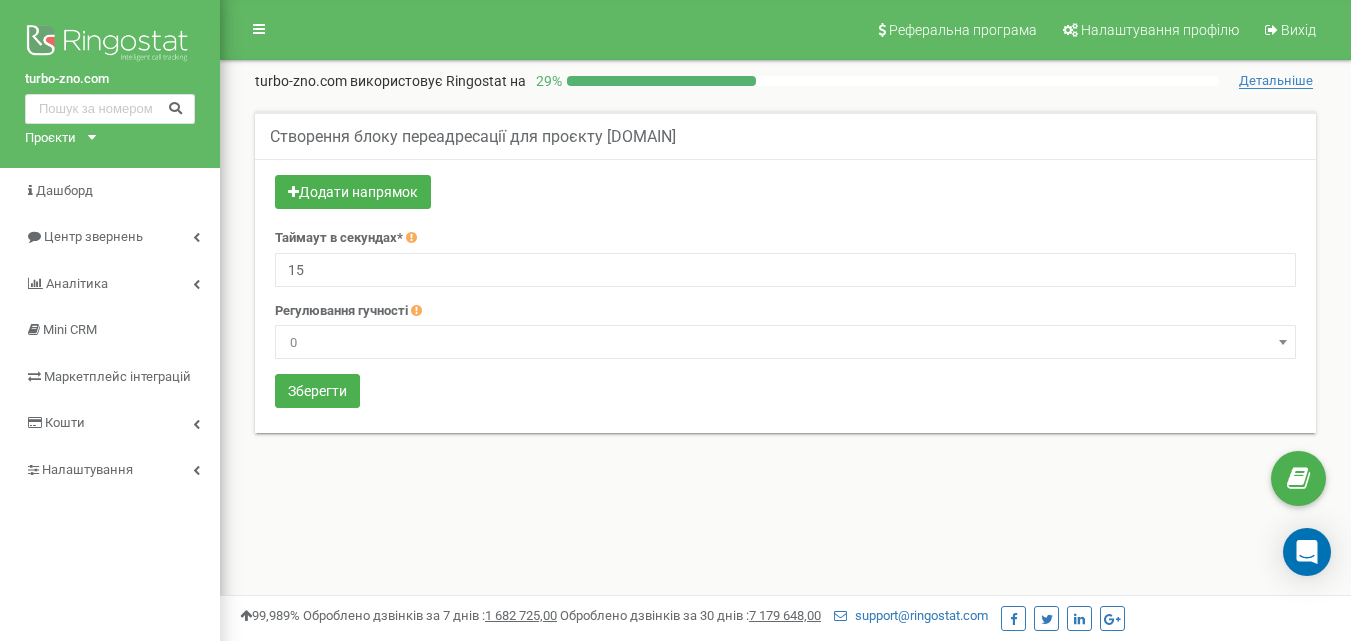 type on "1" 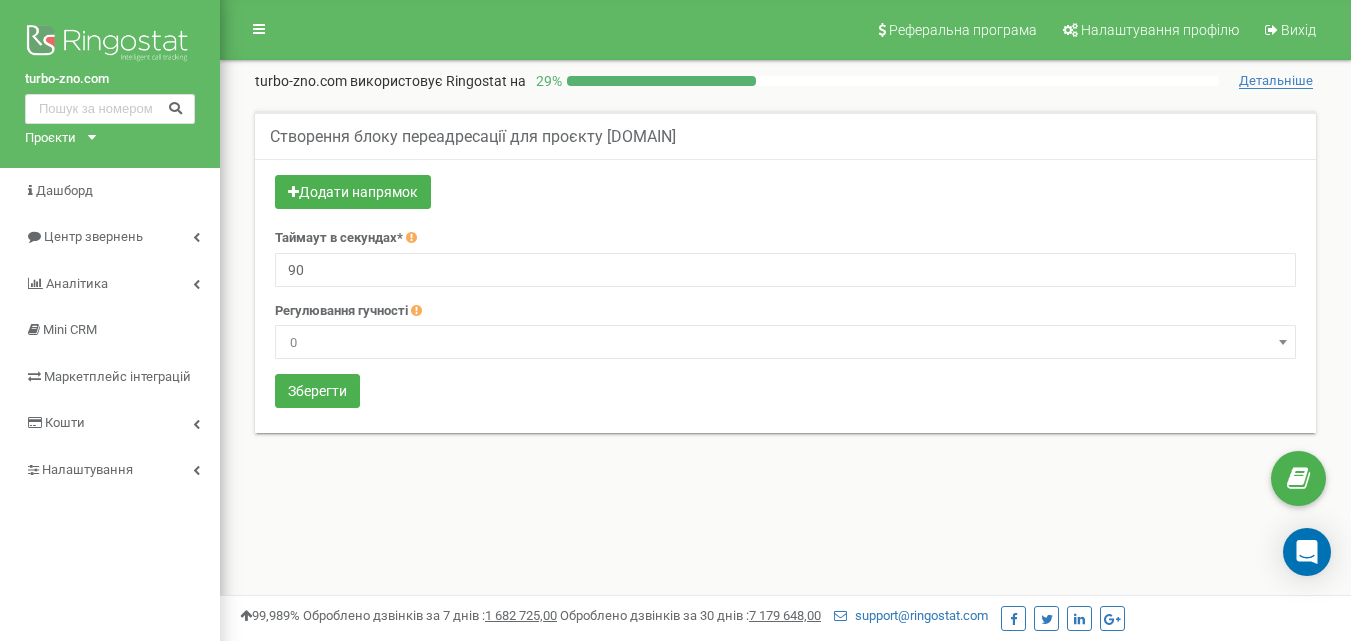 type on "90" 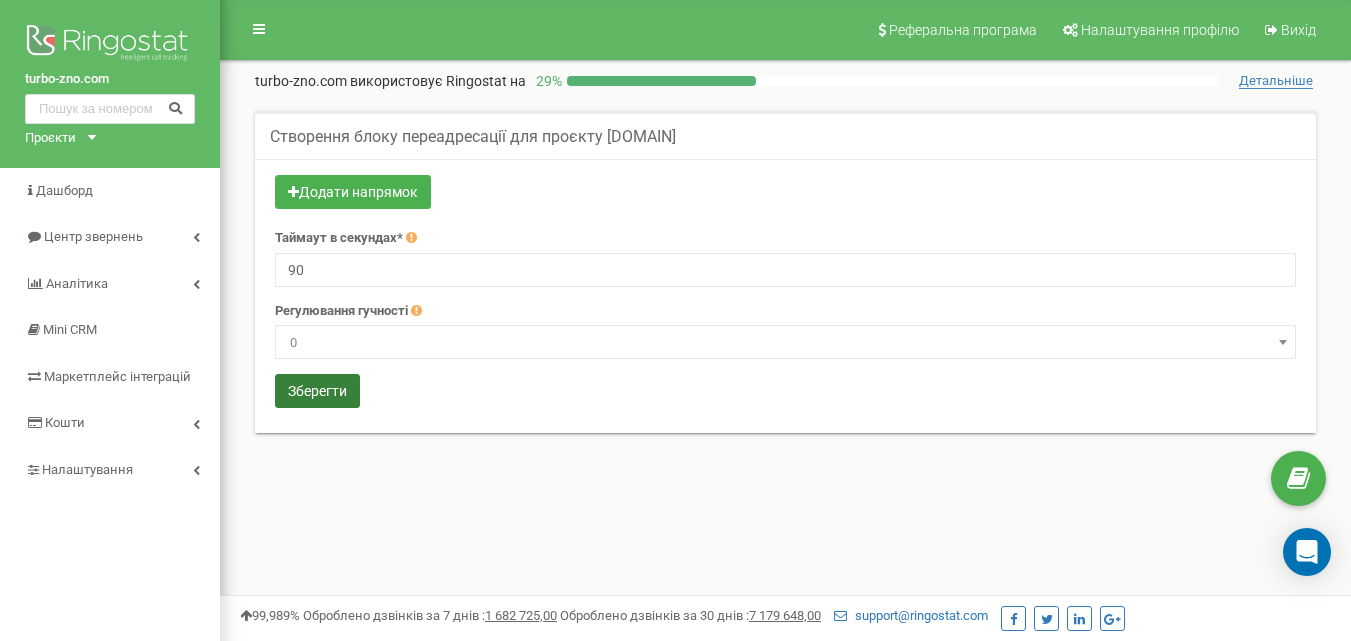 click on "Зберегти" at bounding box center [317, 391] 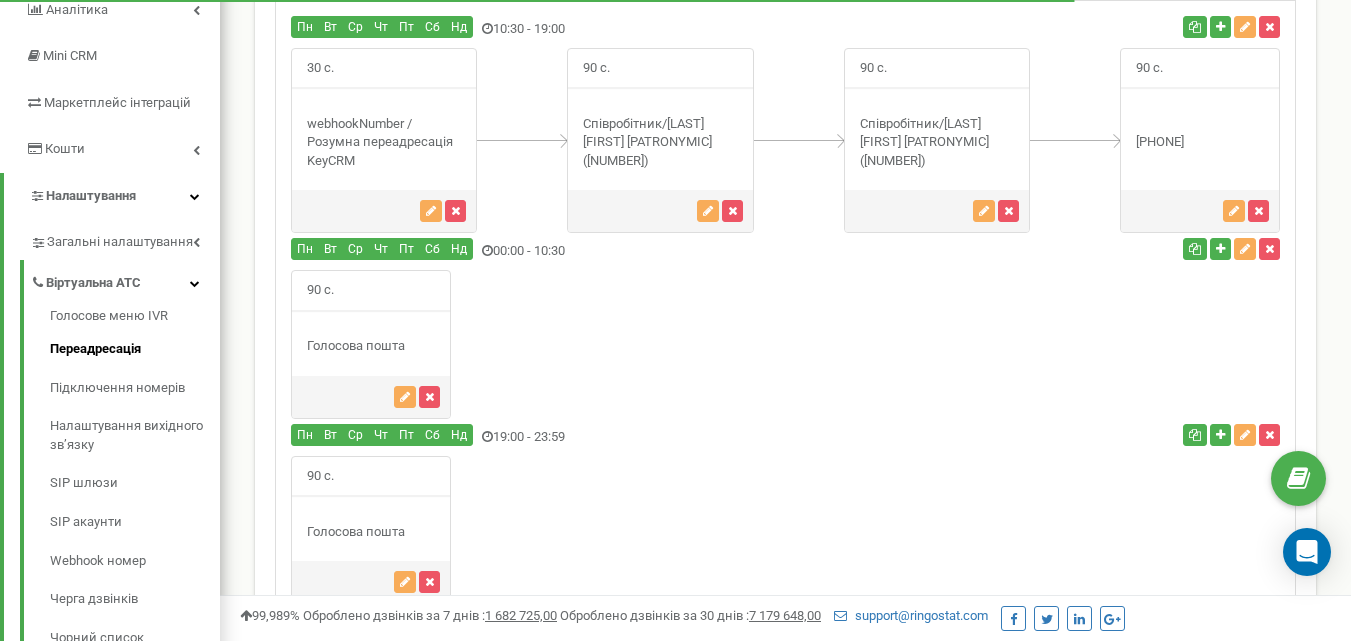 scroll, scrollTop: 274, scrollLeft: 0, axis: vertical 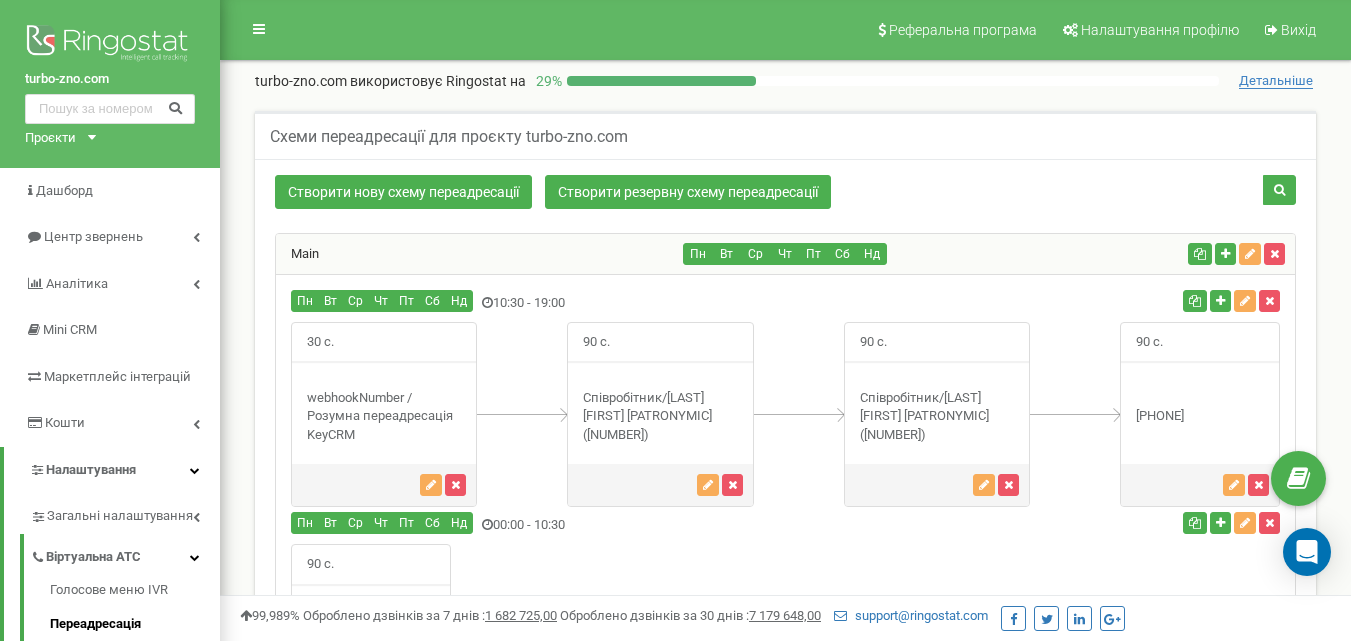 drag, startPoint x: 1209, startPoint y: 421, endPoint x: 1205, endPoint y: 395, distance: 26.305893 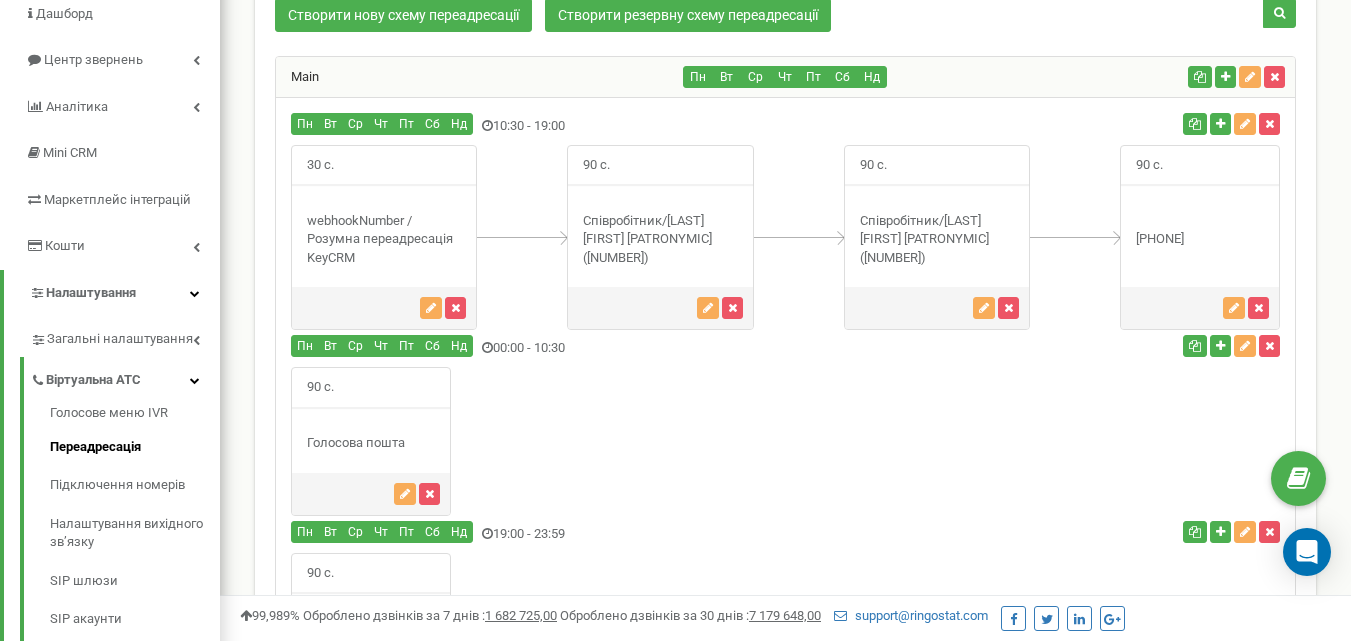 scroll, scrollTop: 200, scrollLeft: 0, axis: vertical 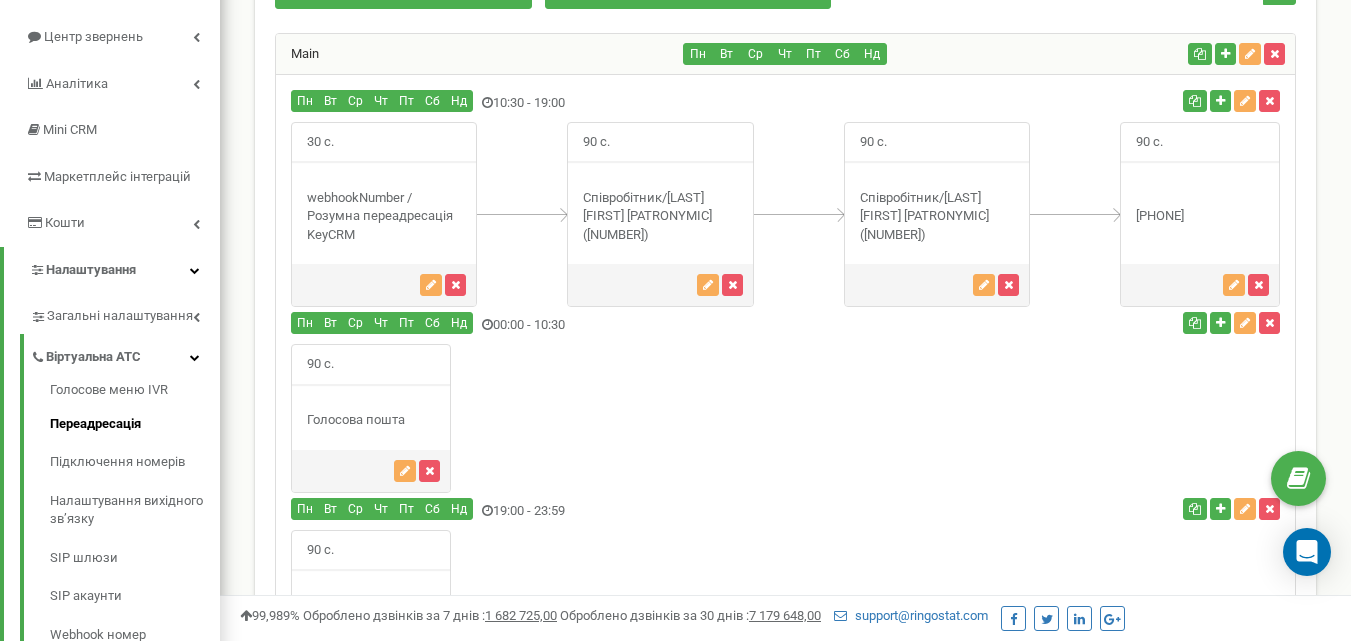 click on "90                                                                                    с." at bounding box center (785, 418) 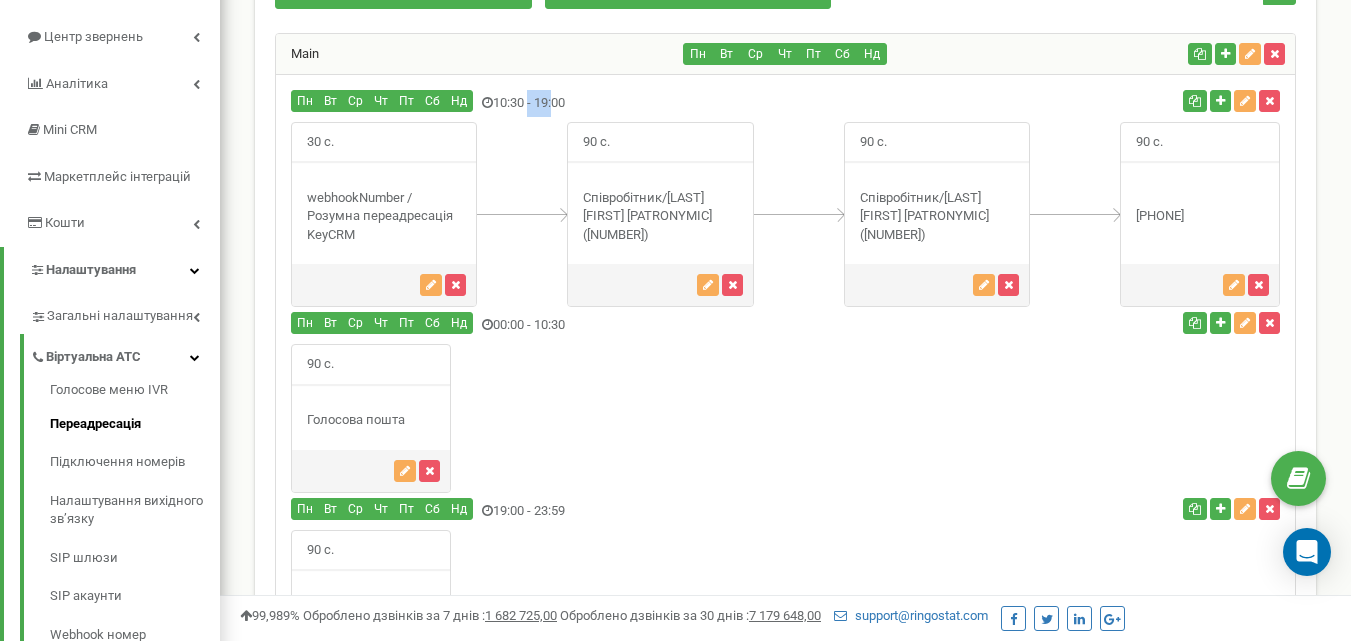 drag, startPoint x: 545, startPoint y: 95, endPoint x: 534, endPoint y: 94, distance: 11.045361 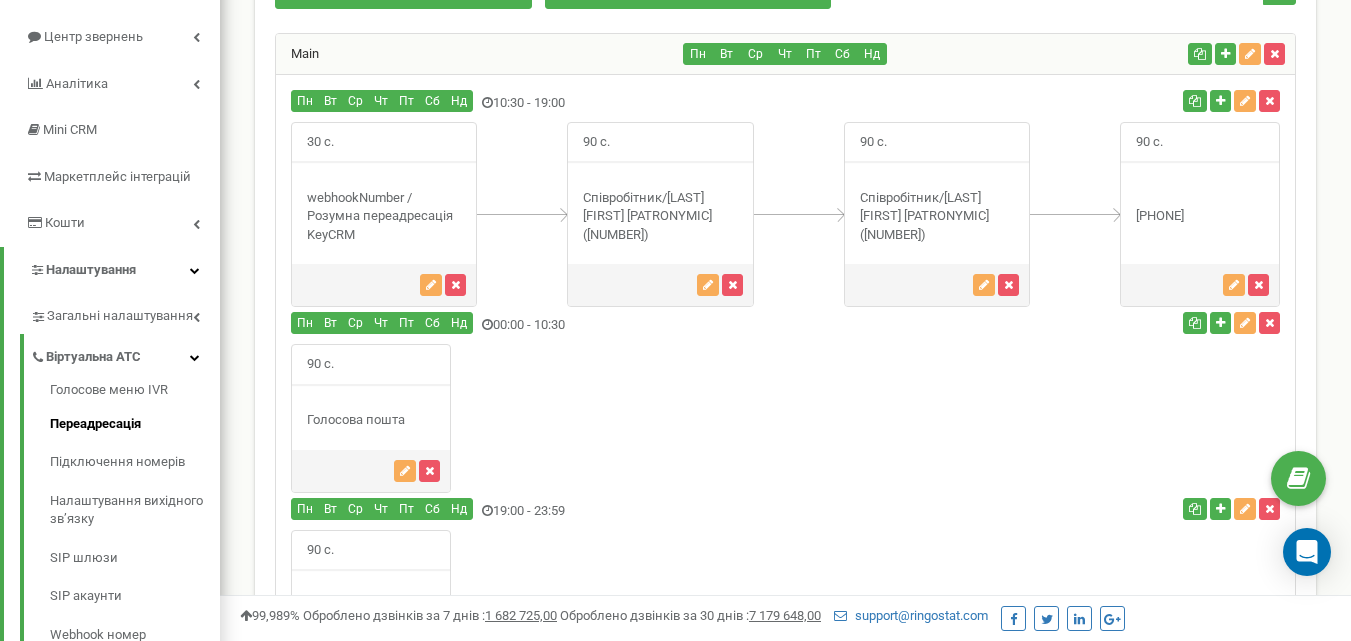 click on "Пн
Вт
Ср" at bounding box center (615, 103) 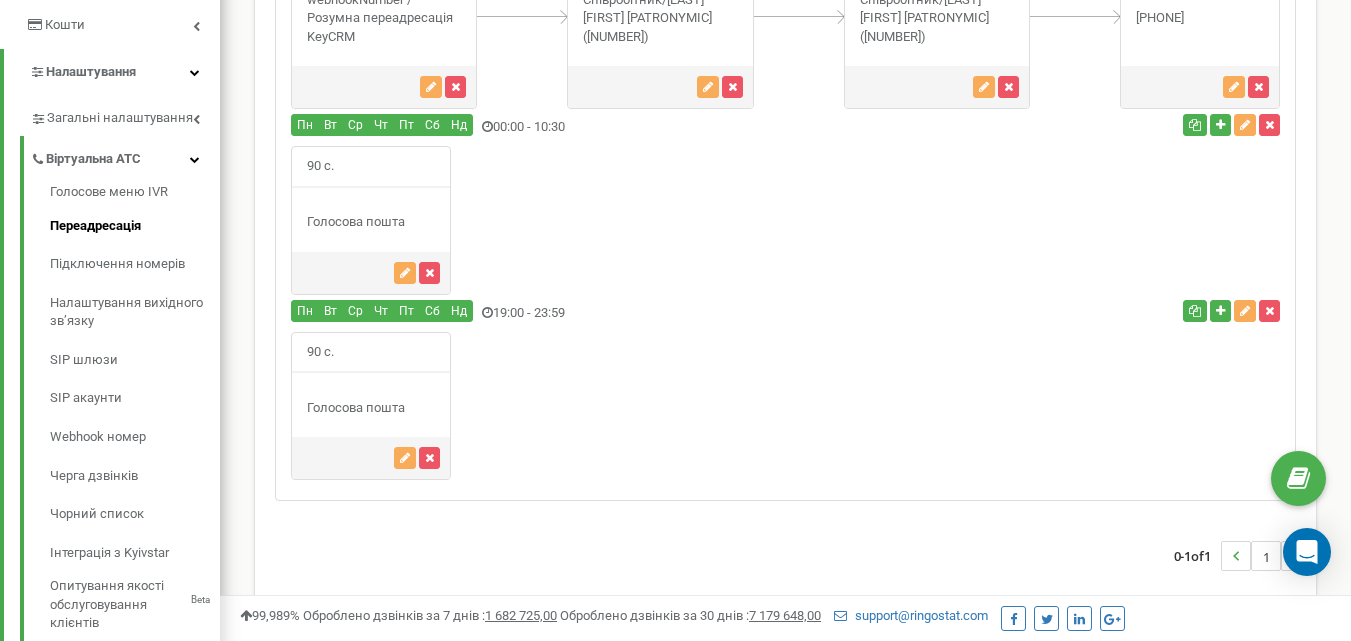 scroll, scrollTop: 400, scrollLeft: 0, axis: vertical 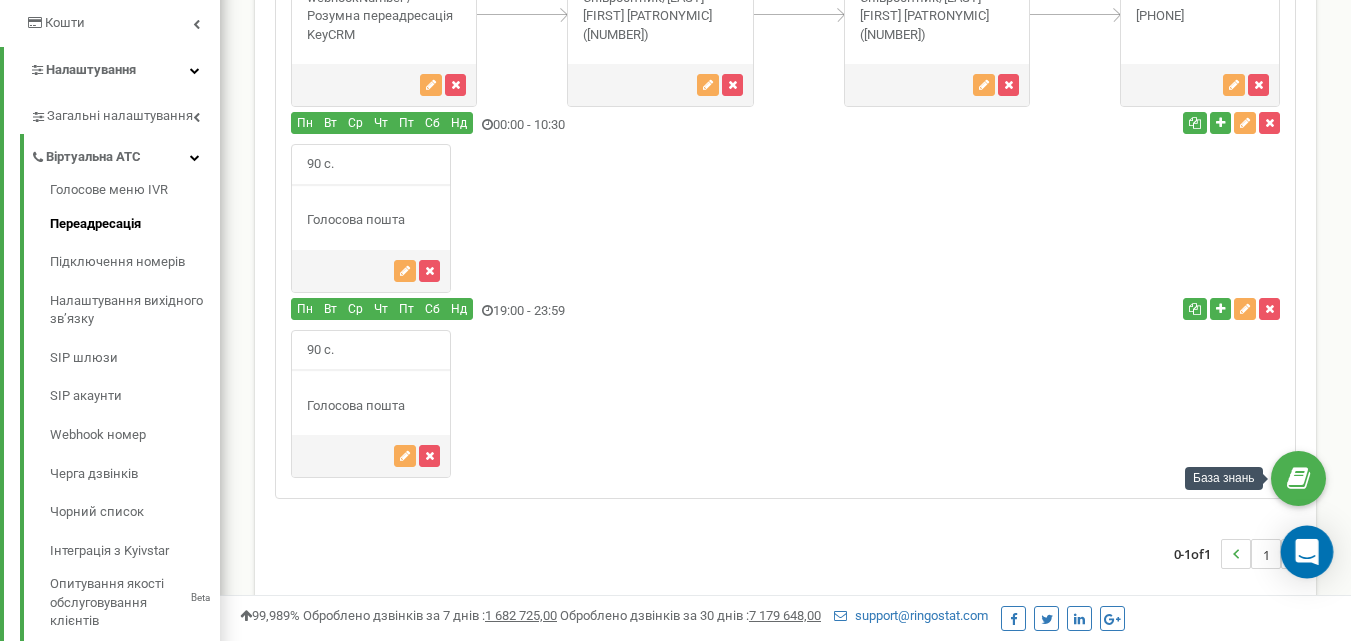 click 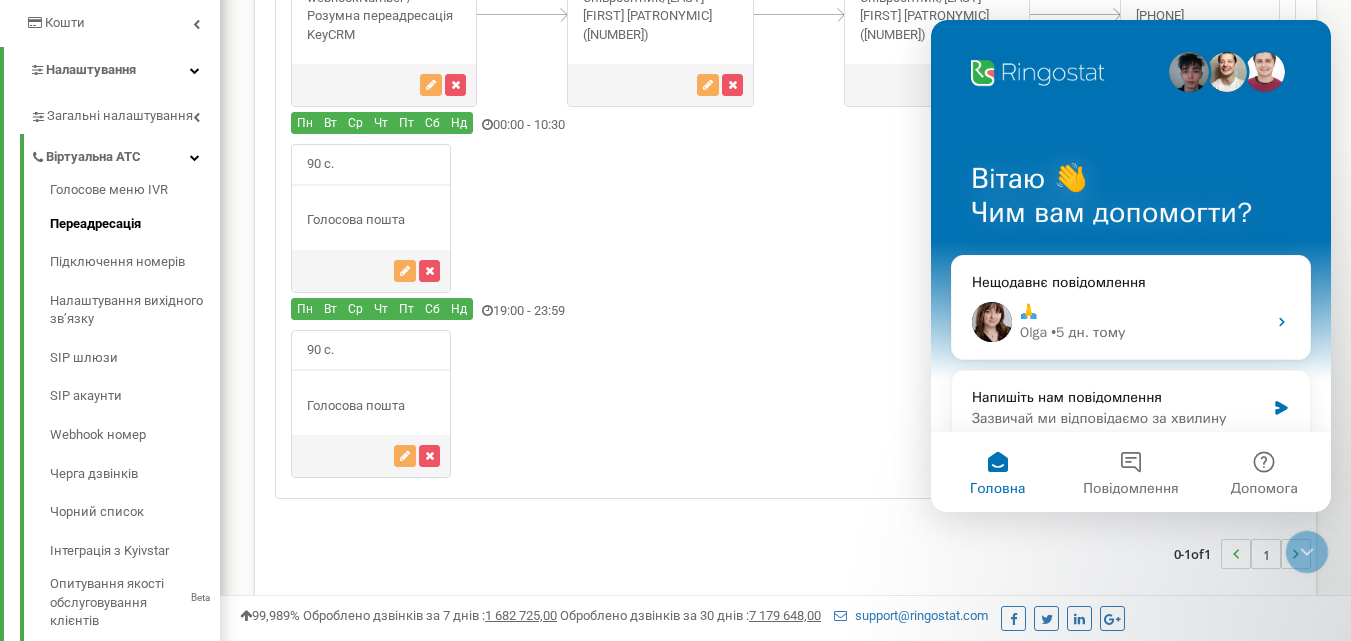 scroll, scrollTop: 0, scrollLeft: 0, axis: both 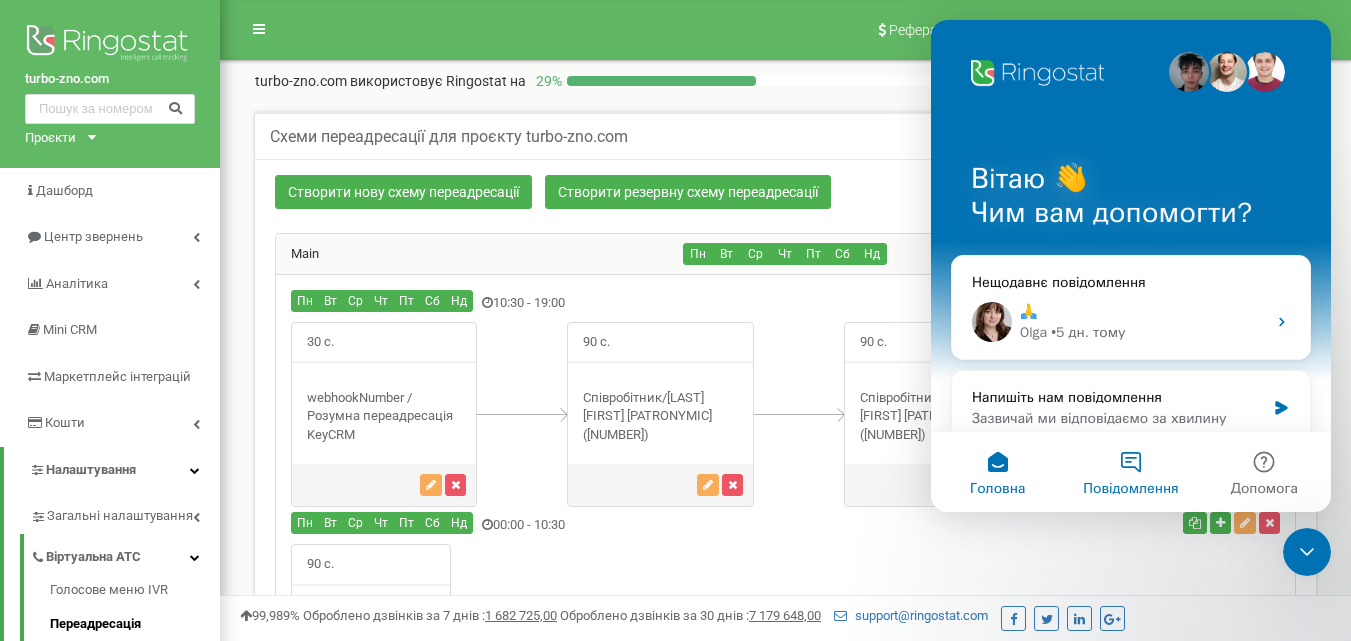 click on "Повідомлення" at bounding box center [1130, 472] 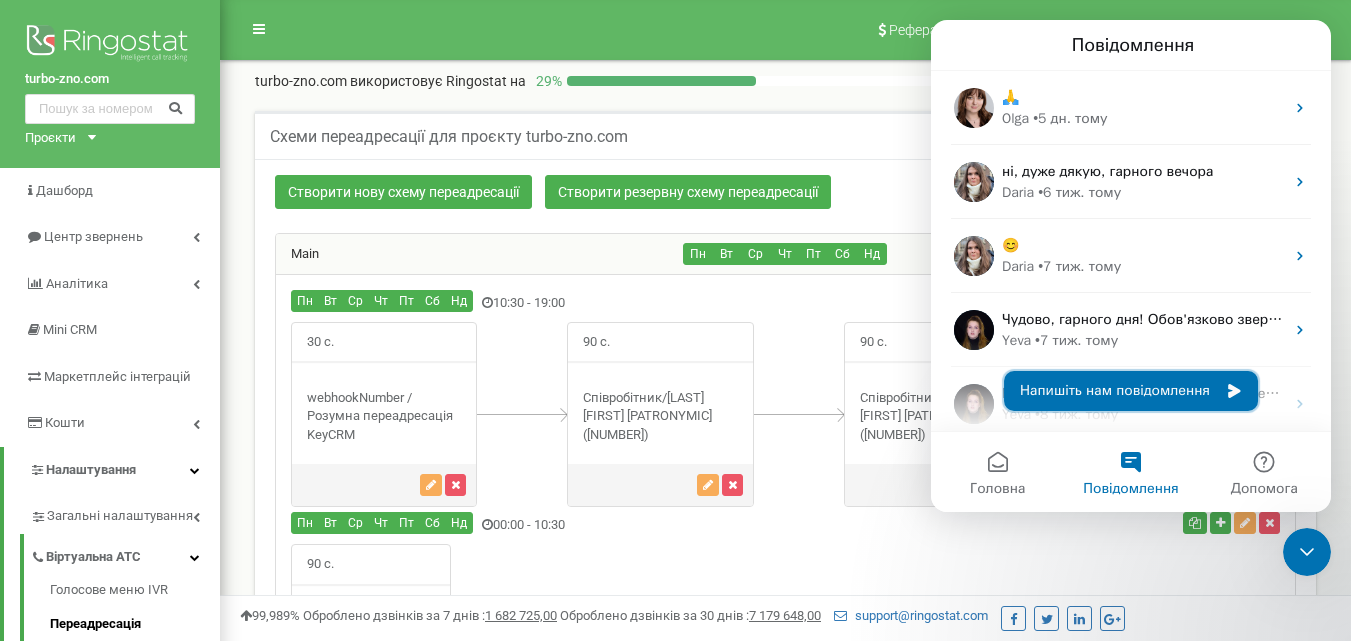 click on "Напишіть нам повідомлення" at bounding box center (1131, 391) 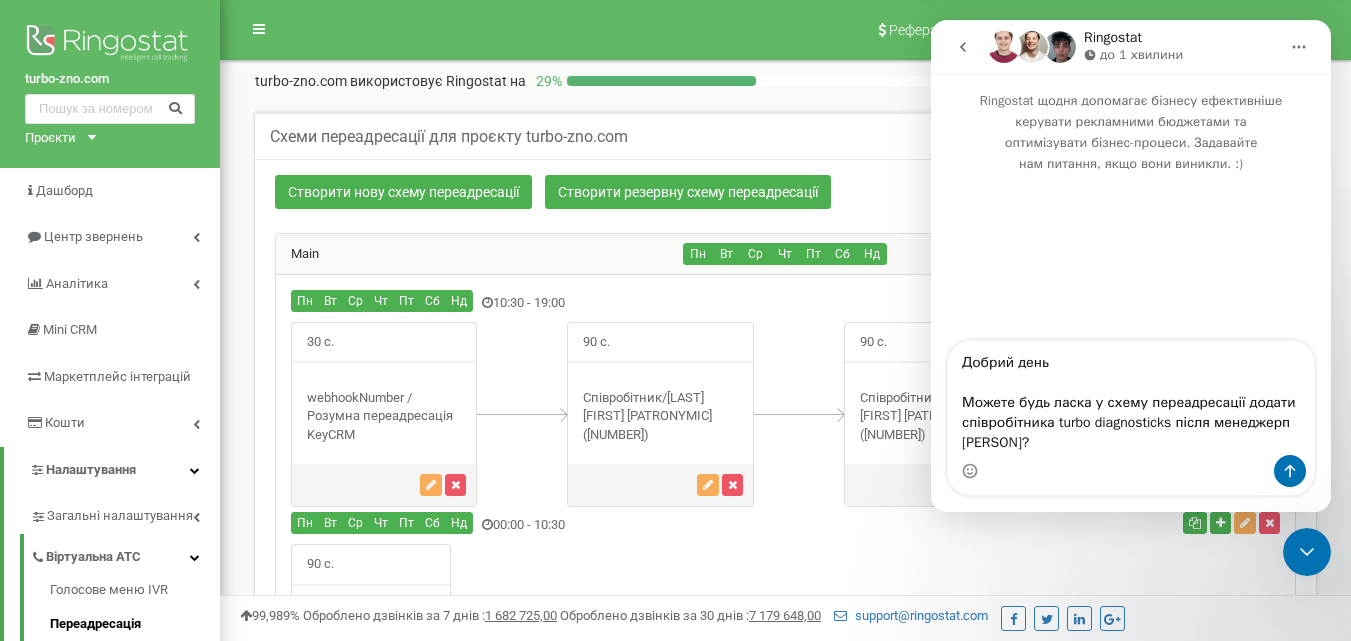 click on "Добрий день
Можете будь ласка у схему переадресації додати співробітника turbo diagnosticks після менеджерп Анатолій?" at bounding box center (1131, 398) 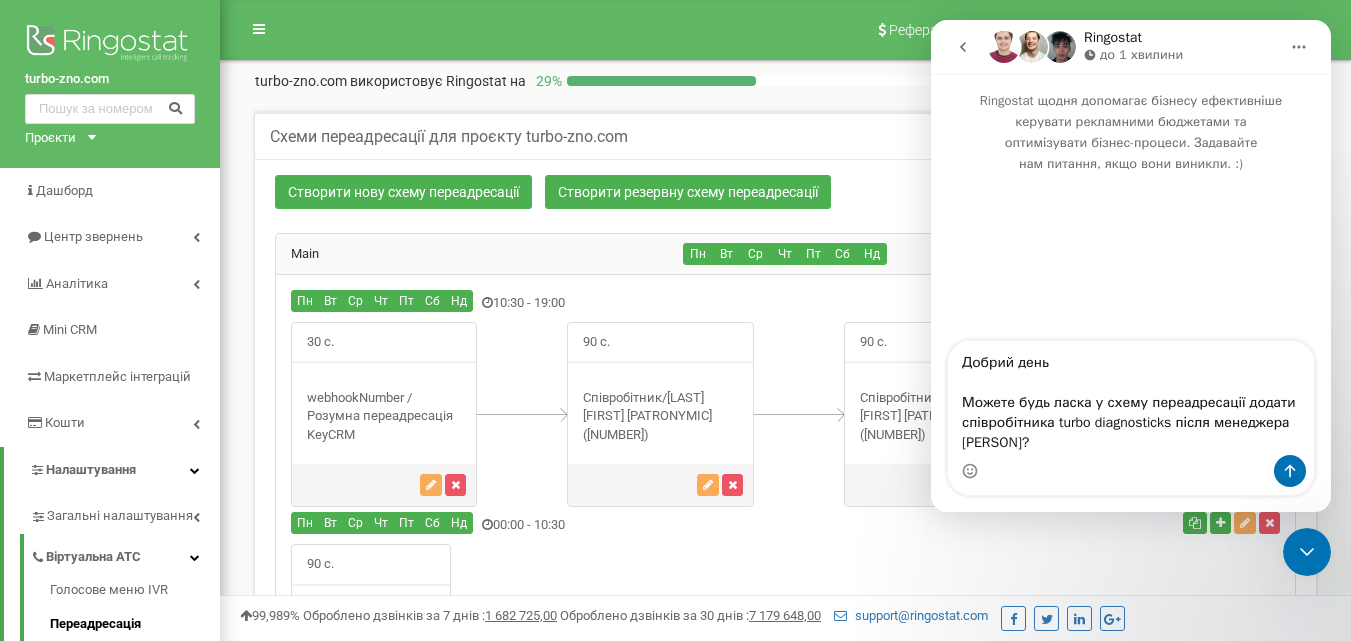 type on "Добрий день
Можете будь ласка у схему переадресації додати співробітника turbo diagnosticks після менеджера Анатолій?" 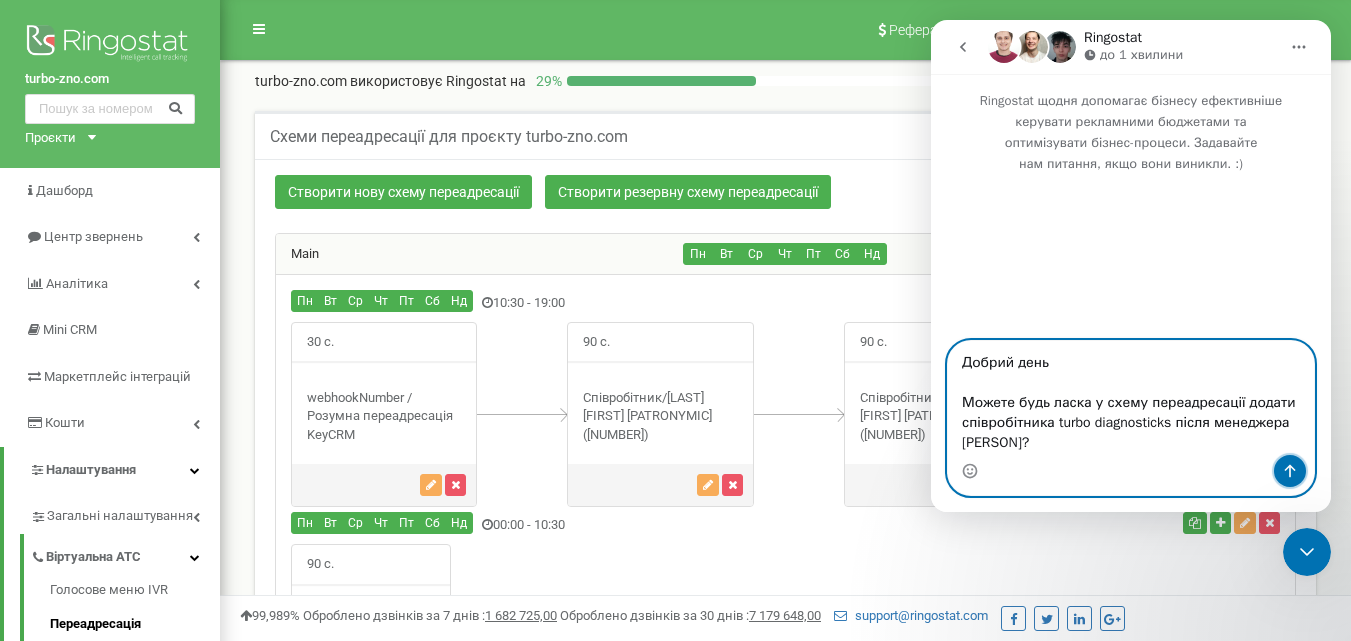 click 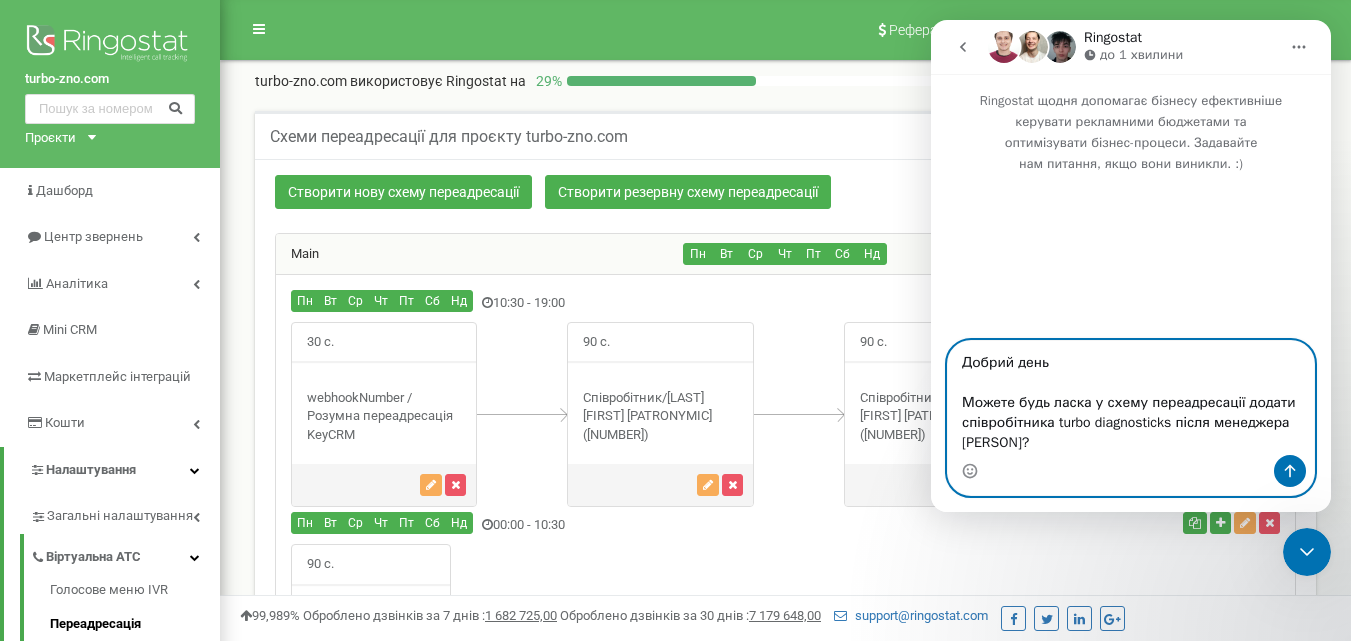 type 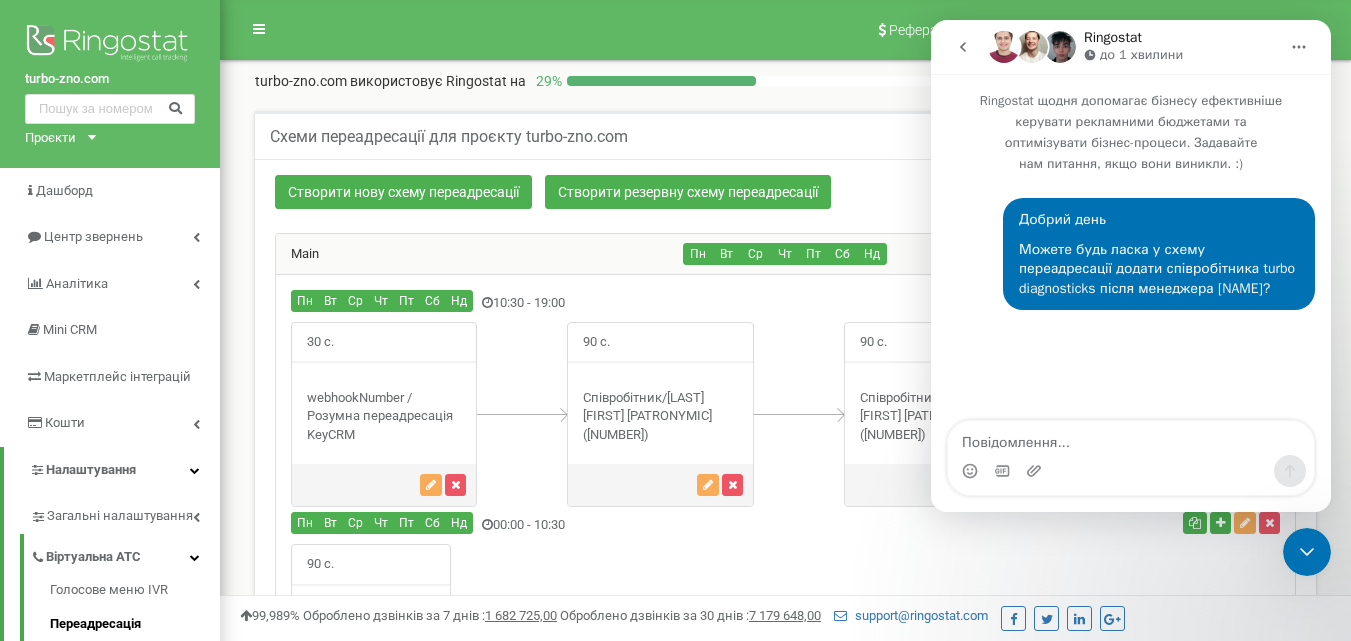 click on "Створити нову схему переадресації
Створити резервну схему переадресації" at bounding box center [610, 194] 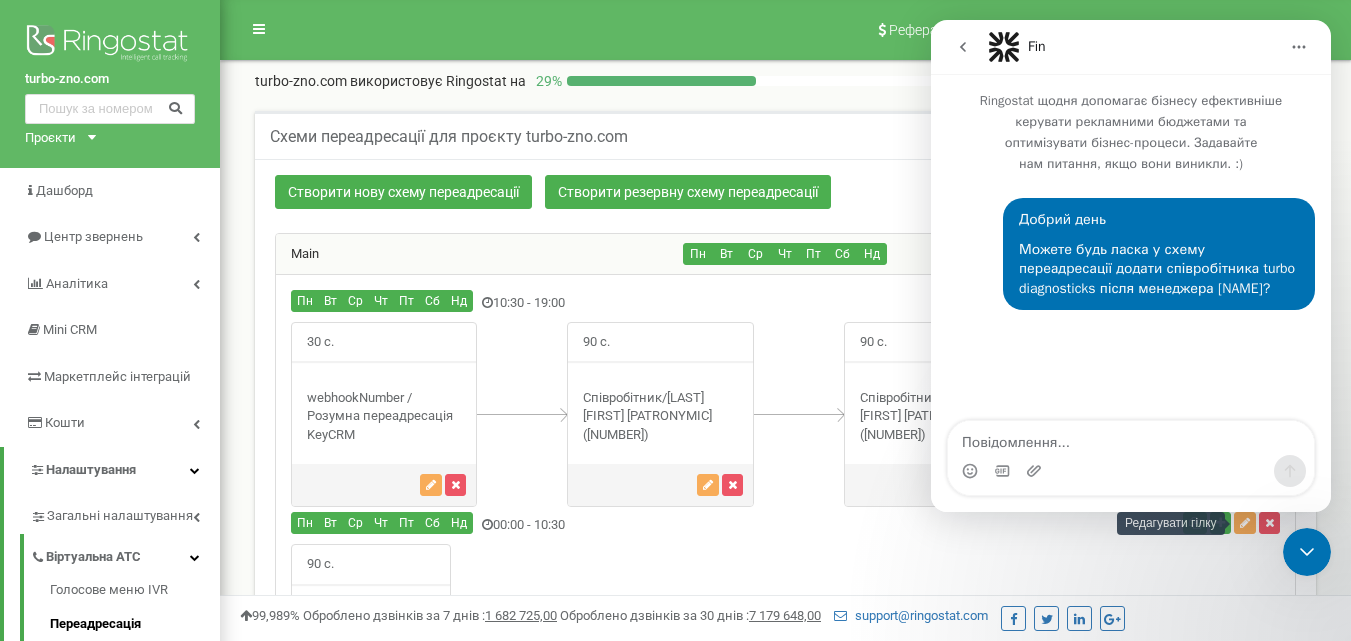 click 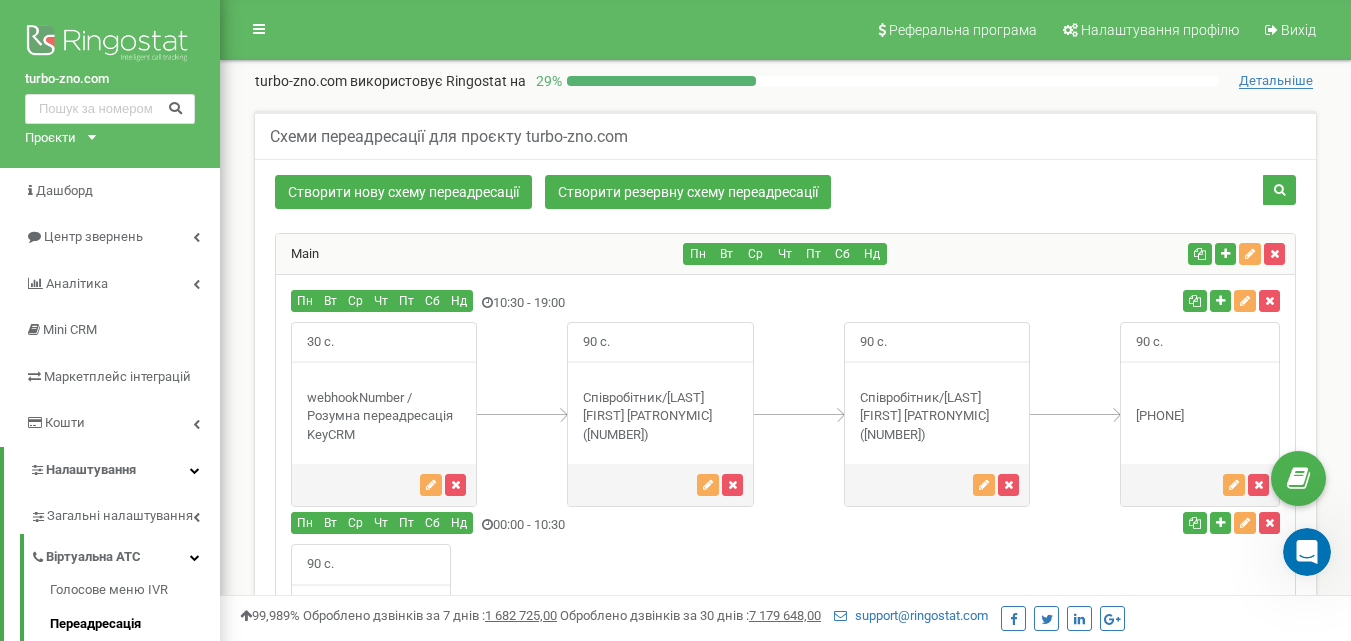 scroll, scrollTop: 0, scrollLeft: 0, axis: both 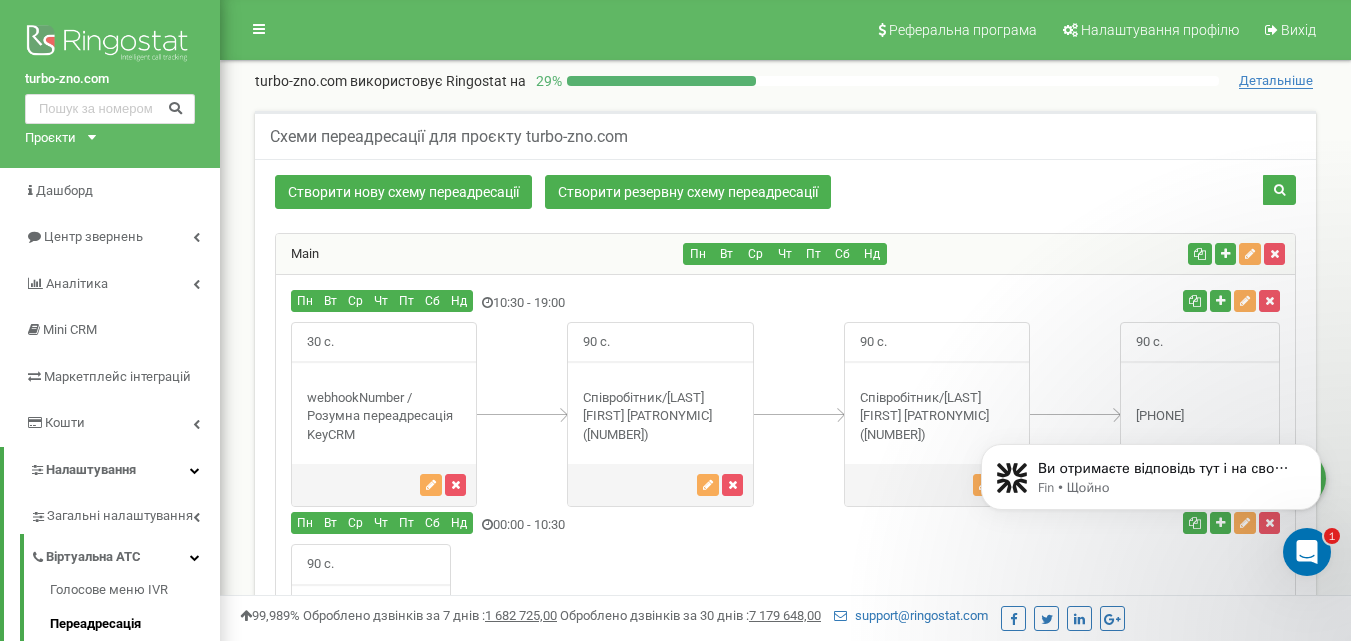 click 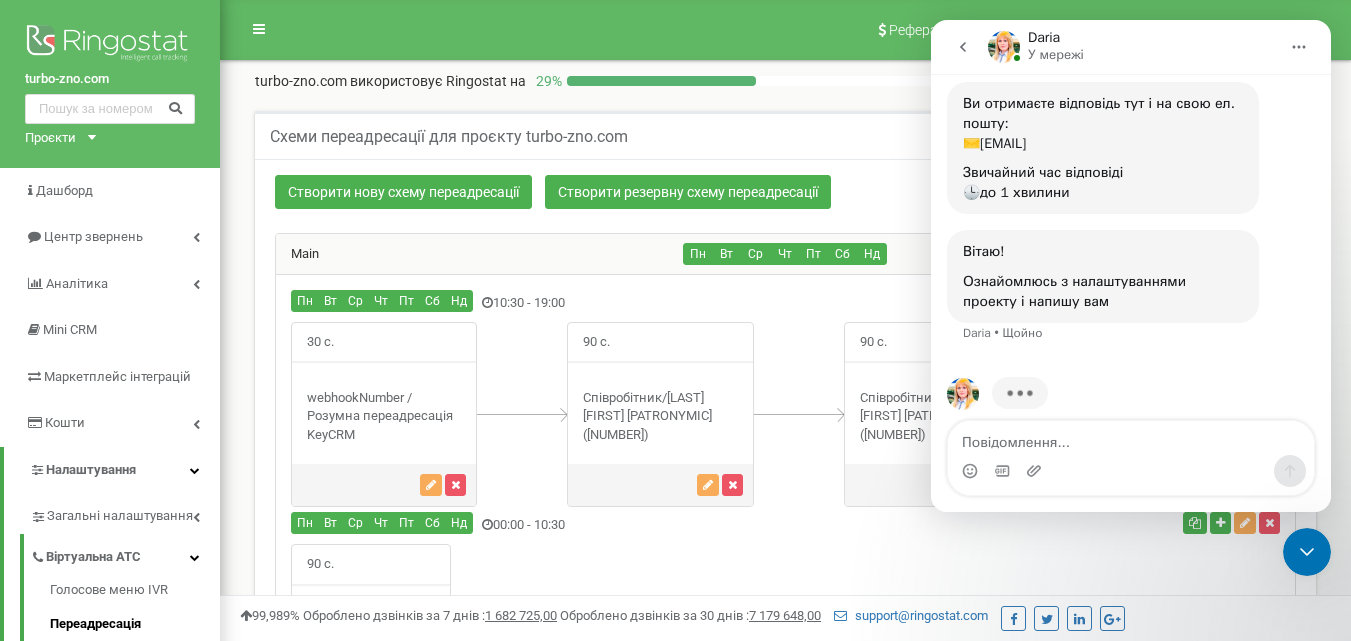 scroll, scrollTop: 167, scrollLeft: 0, axis: vertical 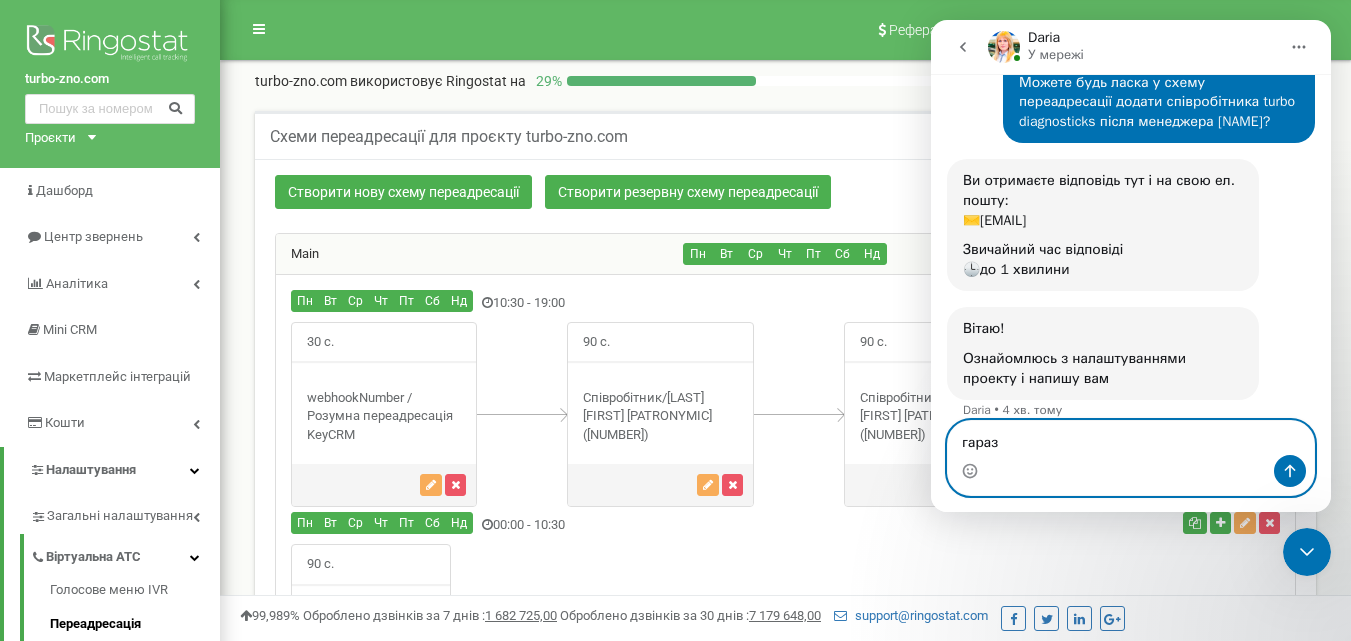 type on "гаразд" 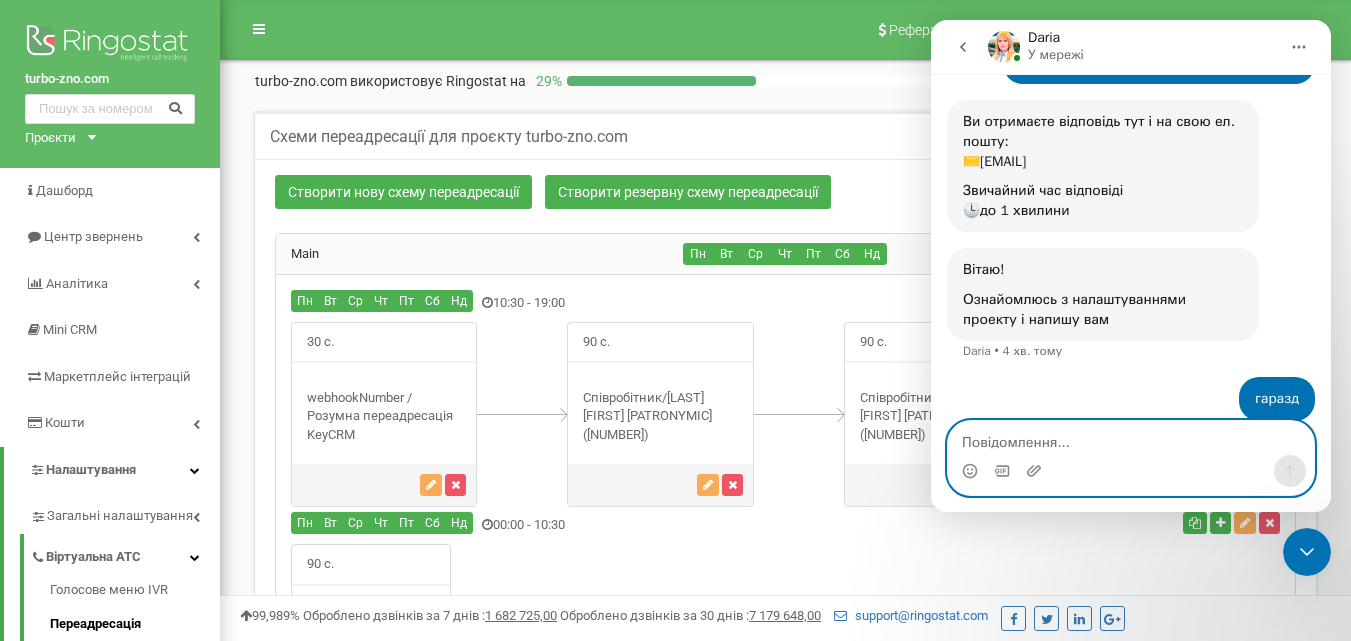 scroll, scrollTop: 227, scrollLeft: 0, axis: vertical 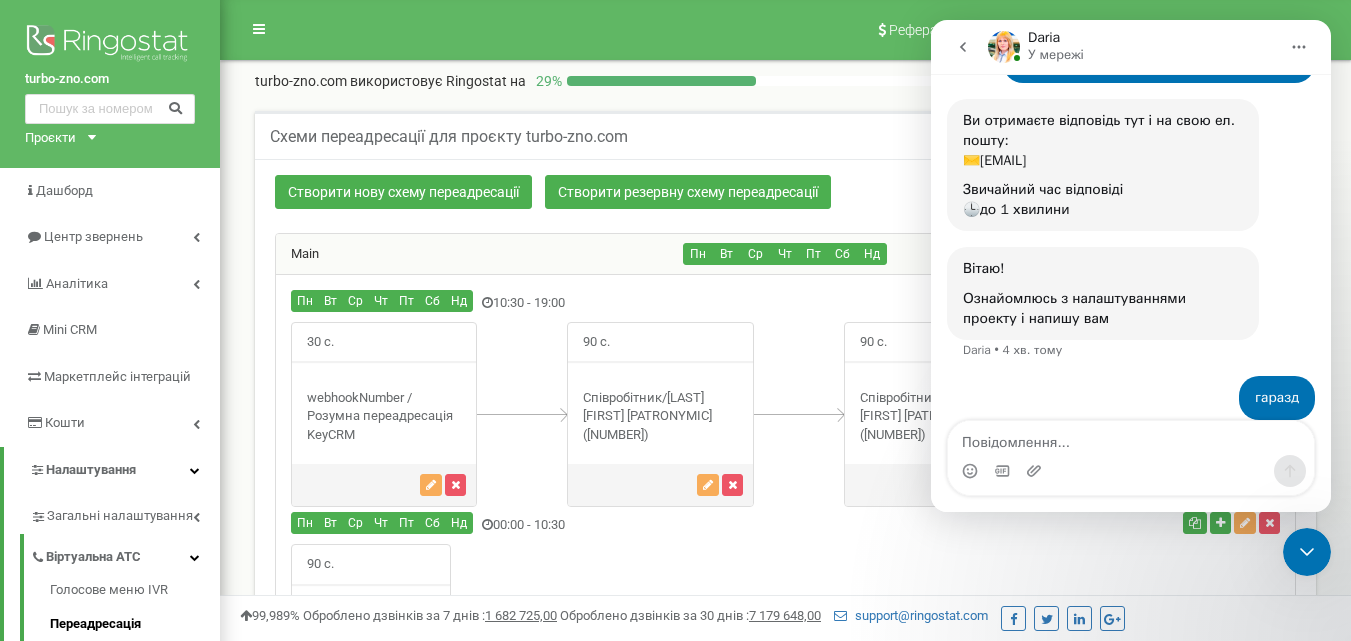 click on "Добрий день Можете будь ласка у схему переадресації додати співробітника turbo diagnosticks після менеджера Анатолій? Анатолій    •   5 хв. тому Ви отримаєте відповідь тут і на свою ел. пошту: ✉️  turbozno@gmail.com Звичайний час відповіді 🕒  до 1 хвилини Fin    •   5 хв. тому Вітаю!   Ознайомлюсь з налаштуваннями проекту і напишу вам Daria    •   4 хв. тому гаразд Анатолій    •   Щойно" at bounding box center (1131, 195) 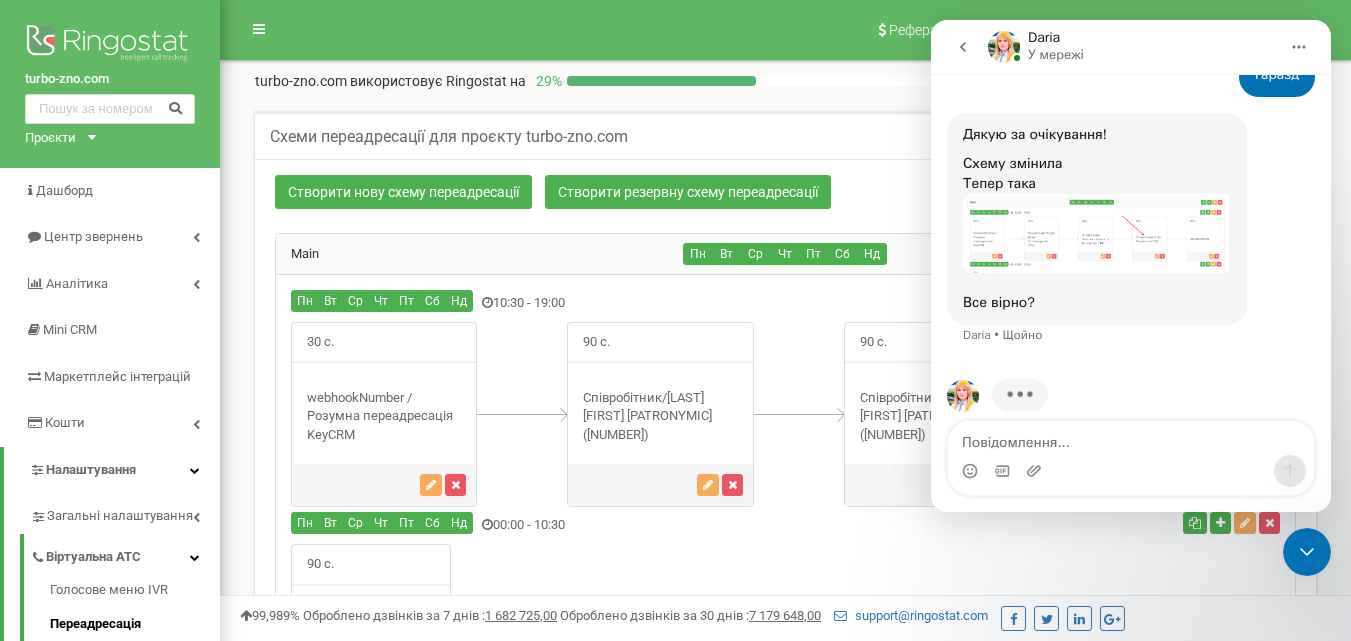 scroll, scrollTop: 532, scrollLeft: 0, axis: vertical 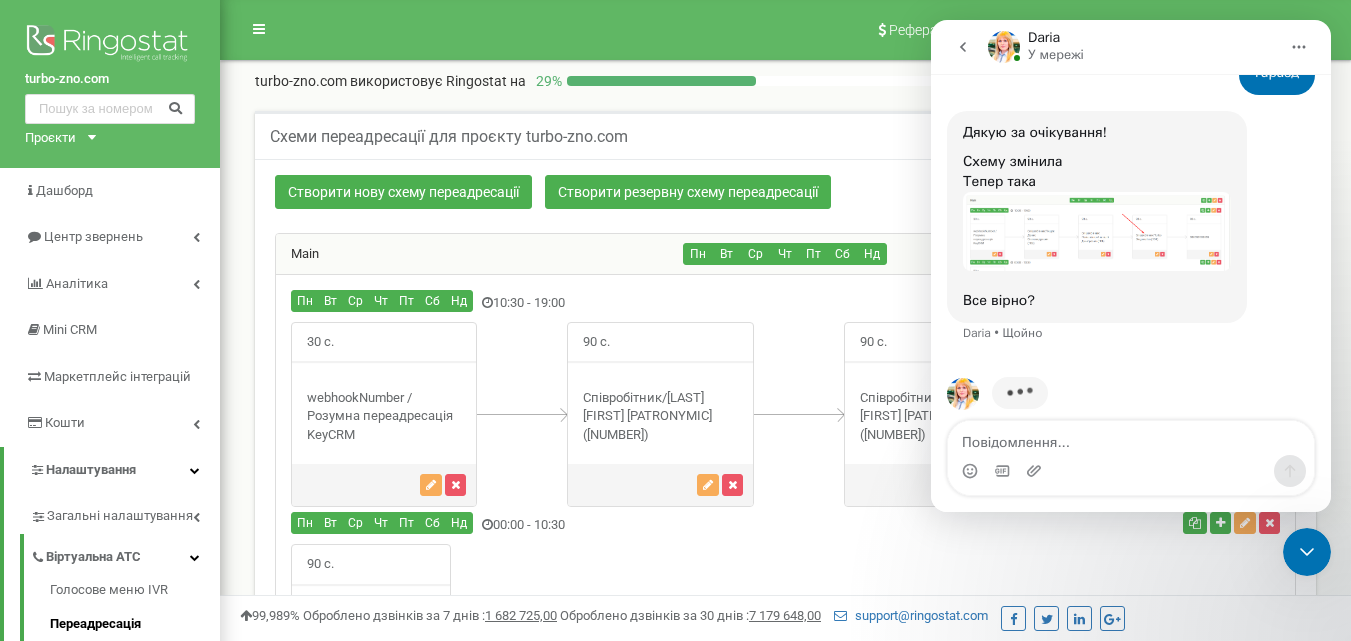 click at bounding box center (1097, 232) 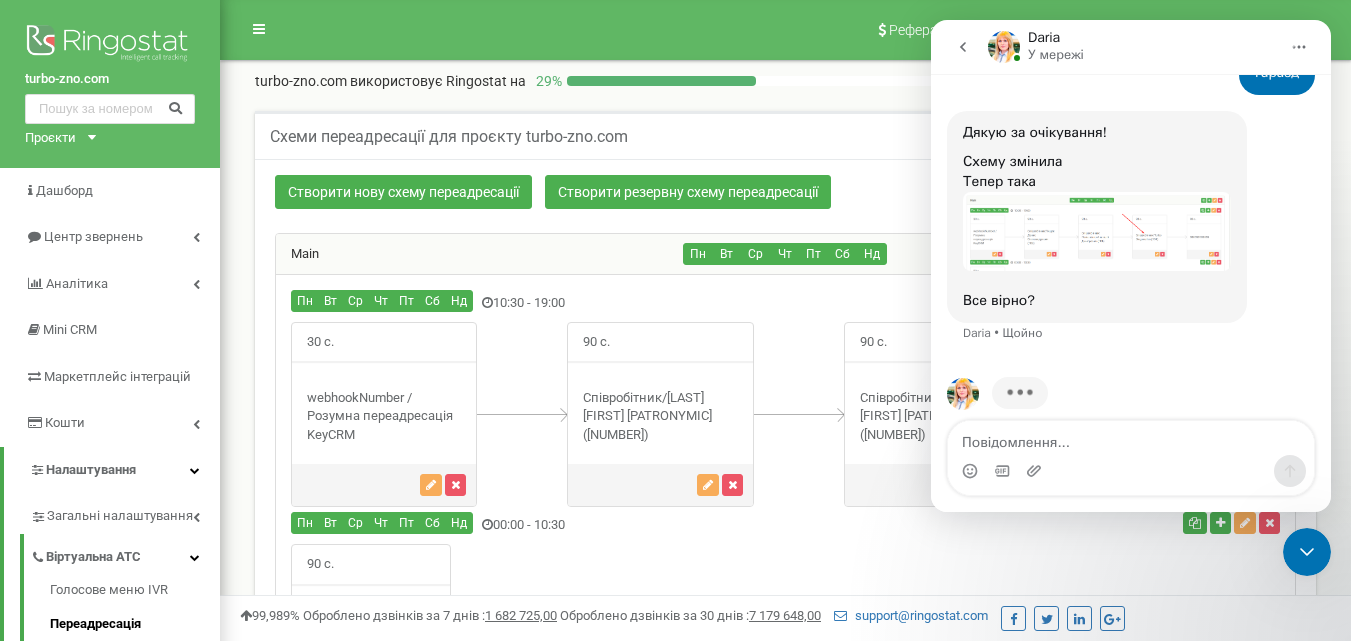 scroll, scrollTop: 0, scrollLeft: 0, axis: both 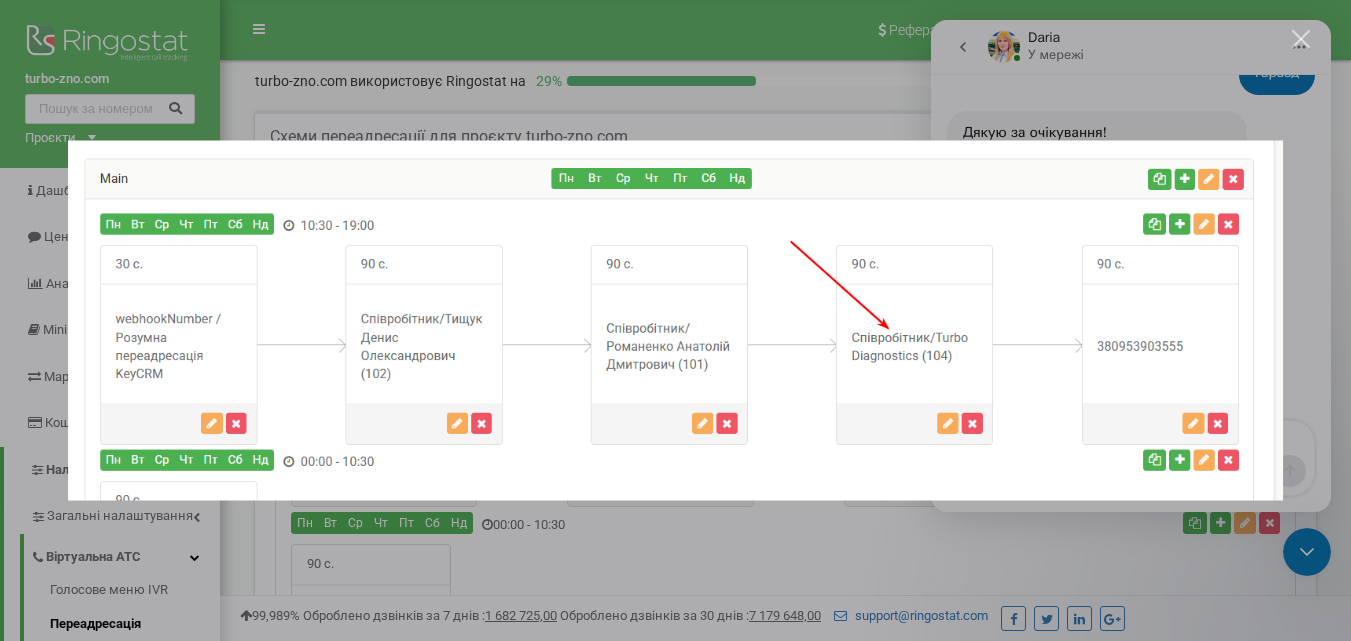 click at bounding box center (675, 320) 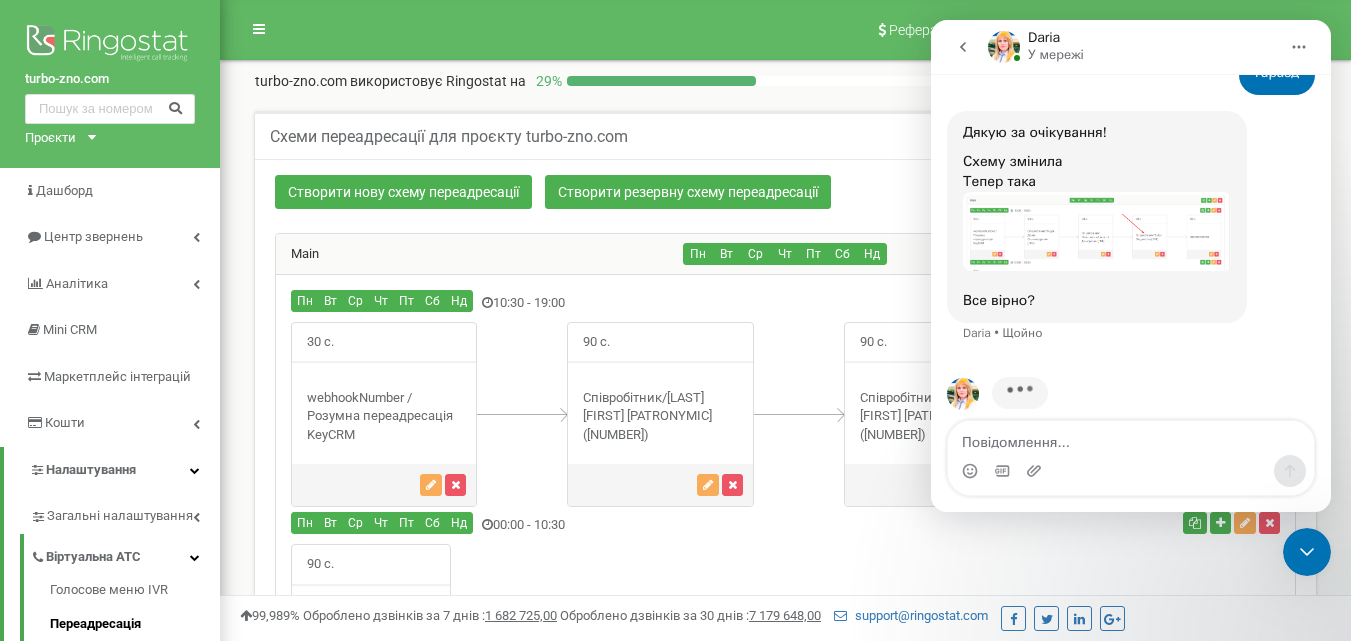 scroll, scrollTop: 455, scrollLeft: 0, axis: vertical 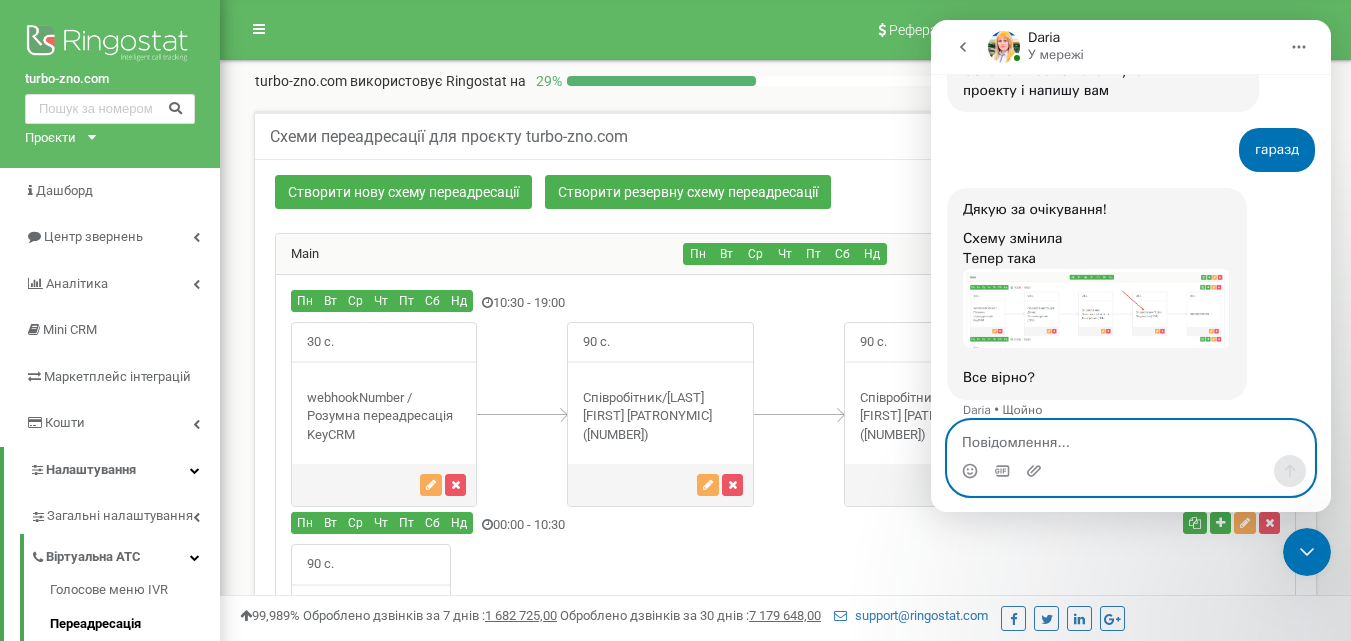 click at bounding box center [1131, 438] 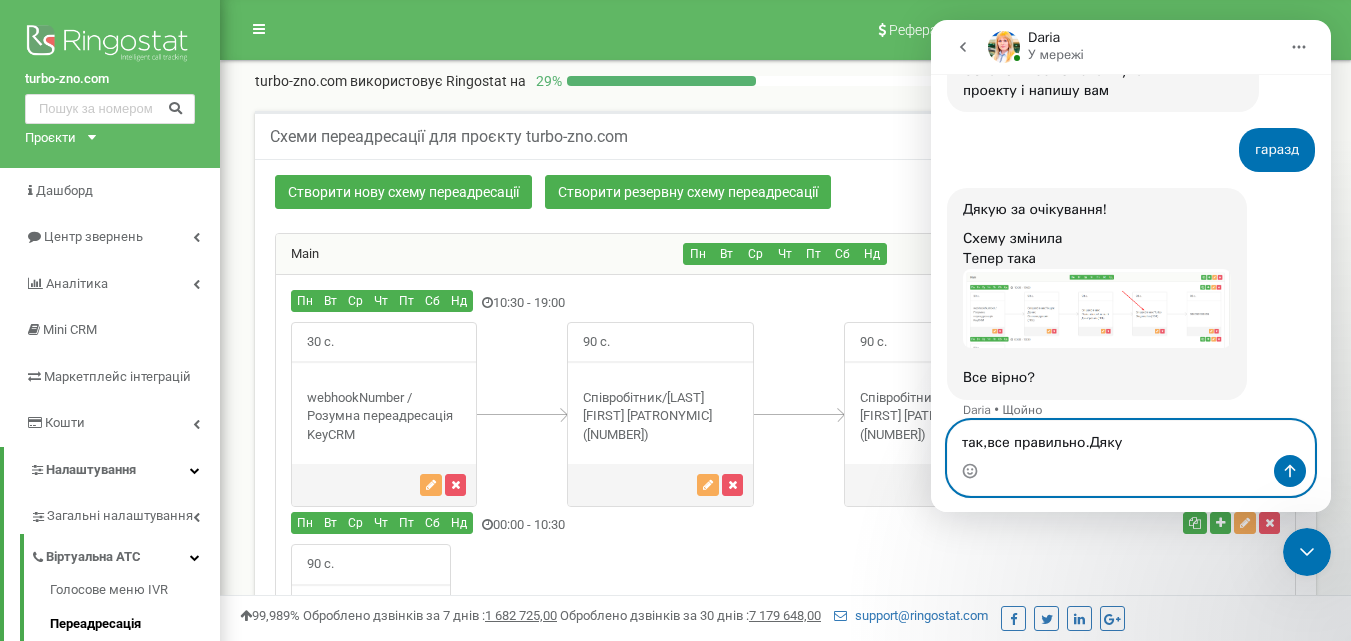 type on "так,все правильно.Дякуб" 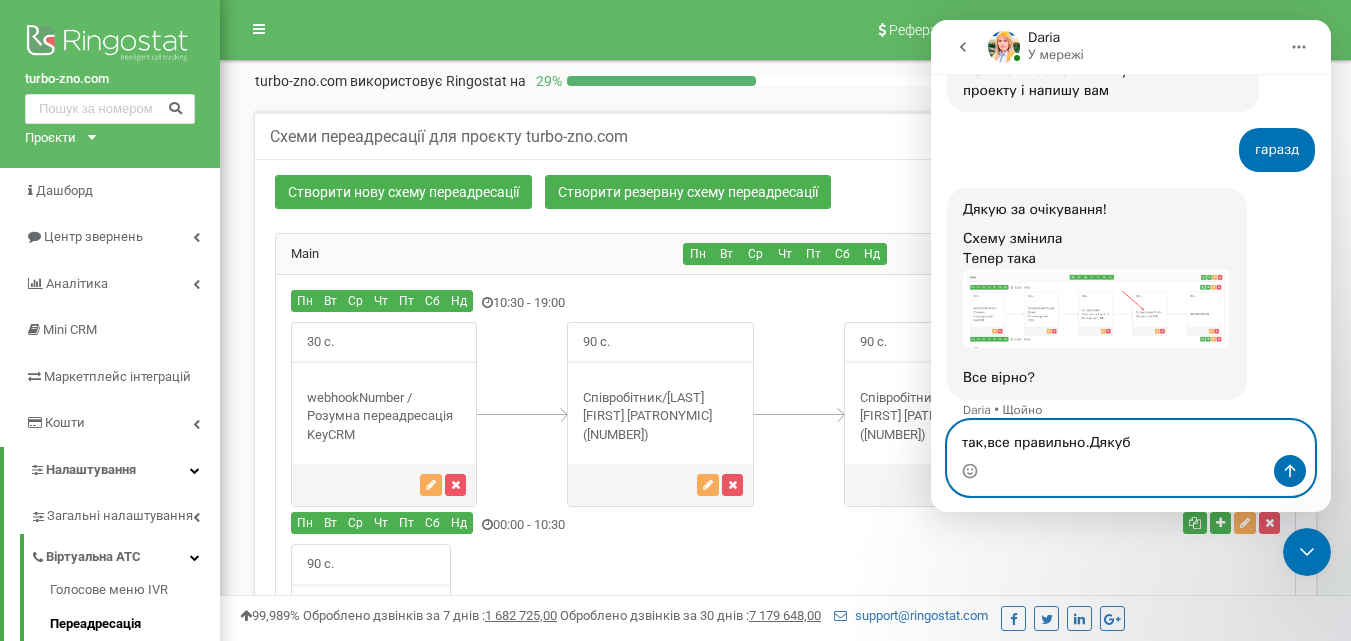 type 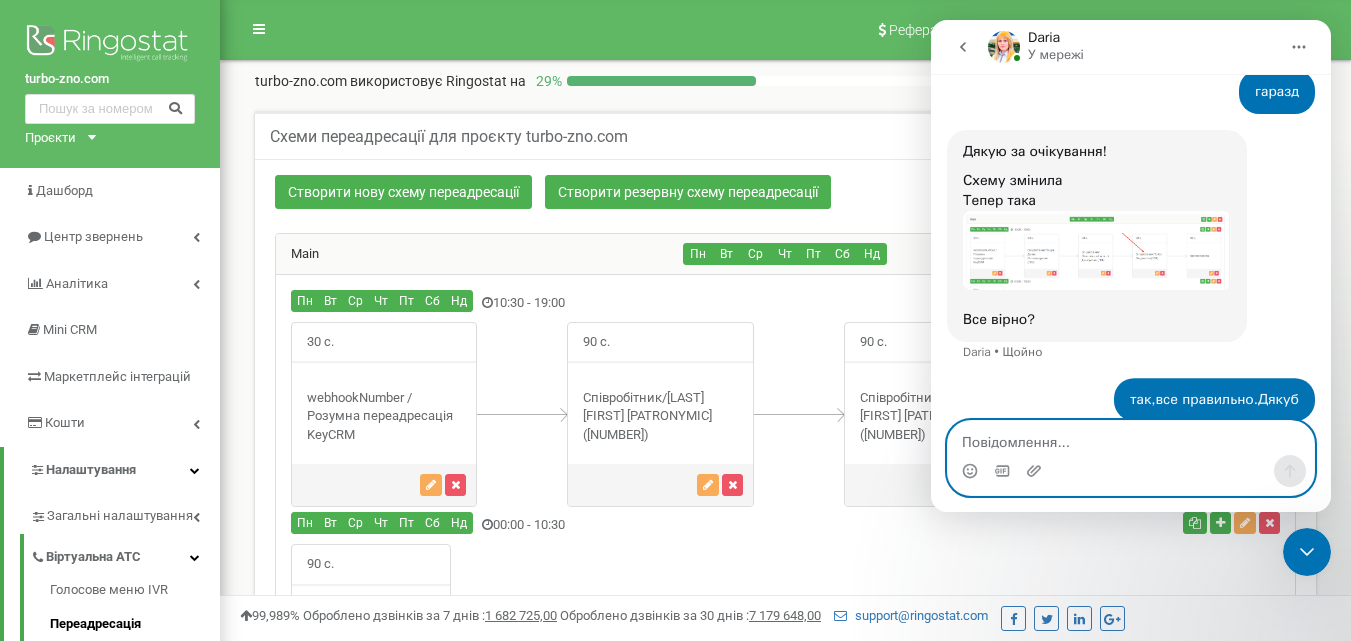 scroll, scrollTop: 514, scrollLeft: 0, axis: vertical 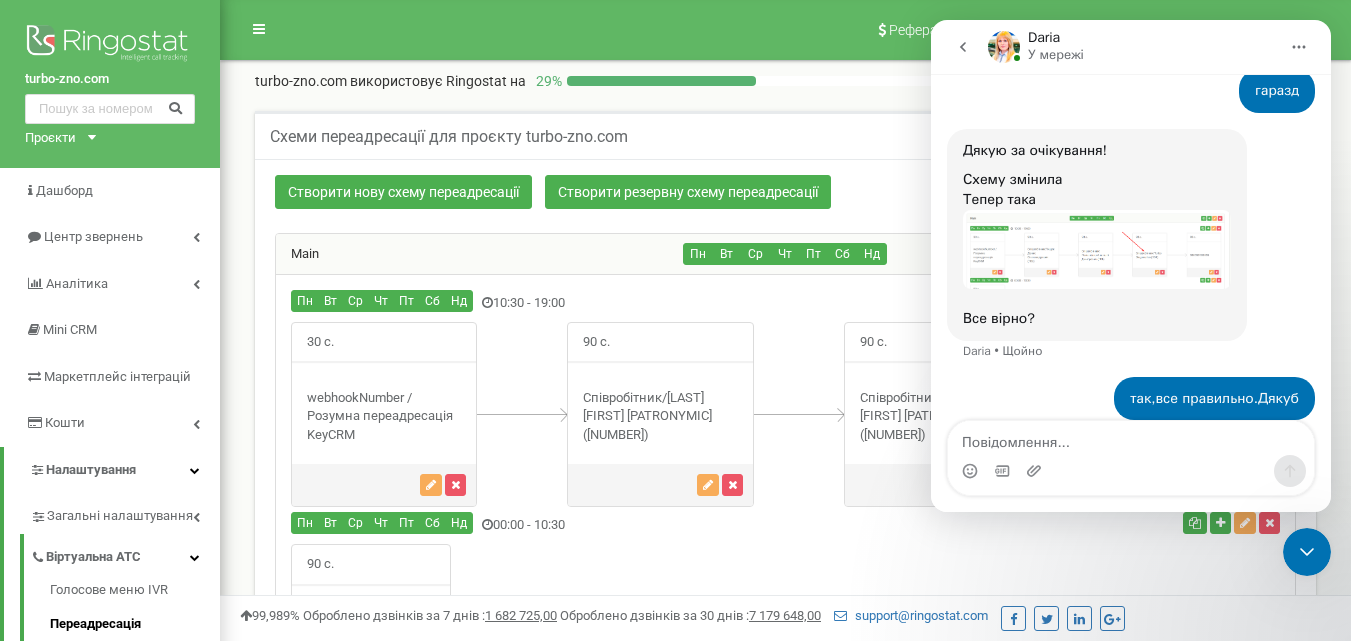 click at bounding box center [1097, 250] 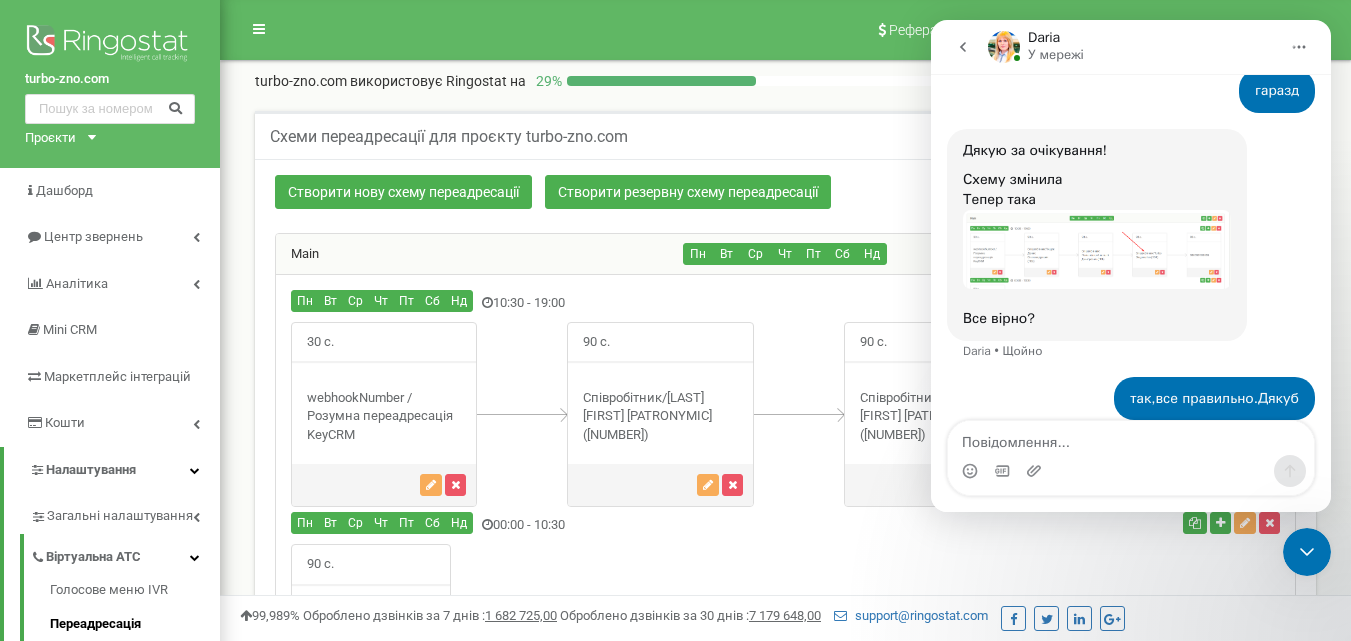 scroll, scrollTop: 0, scrollLeft: 0, axis: both 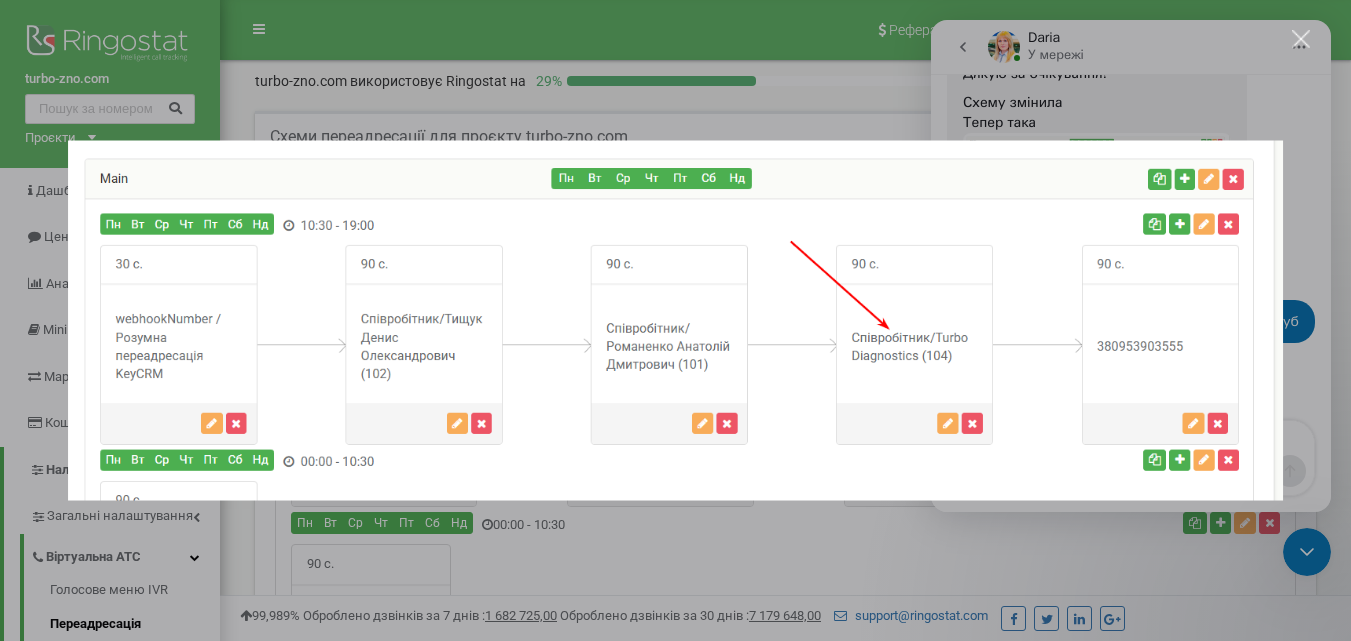 click at bounding box center (675, 320) 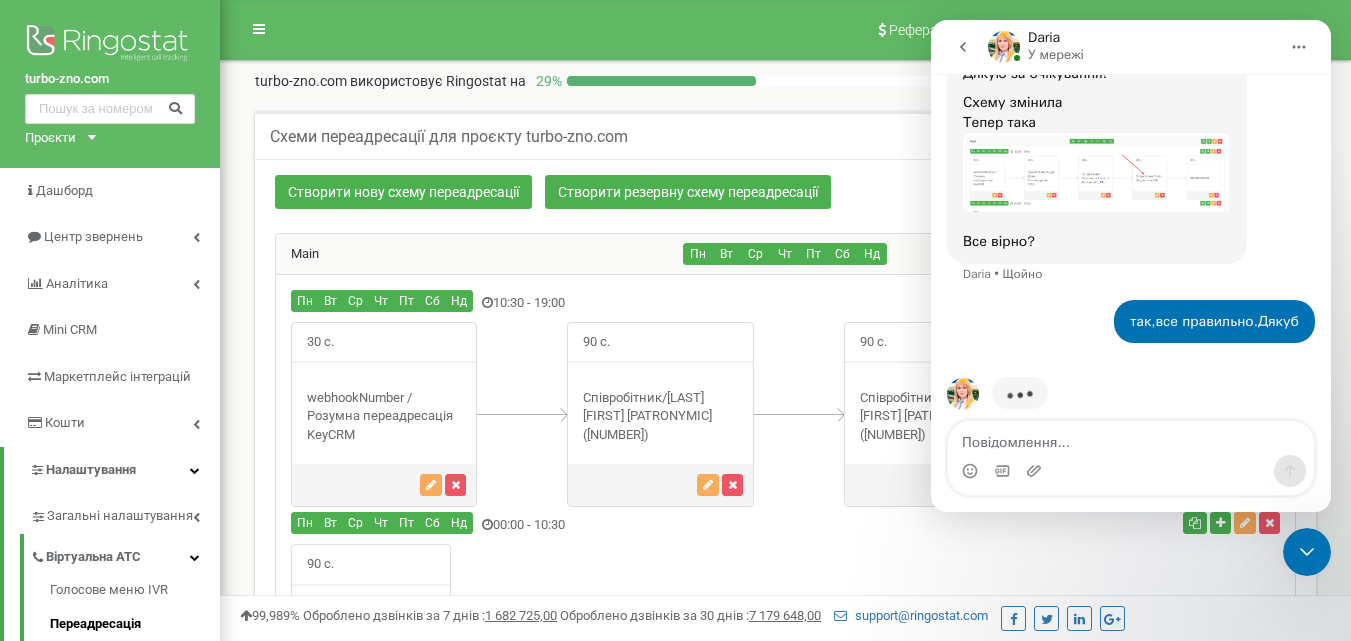 click at bounding box center [1097, 173] 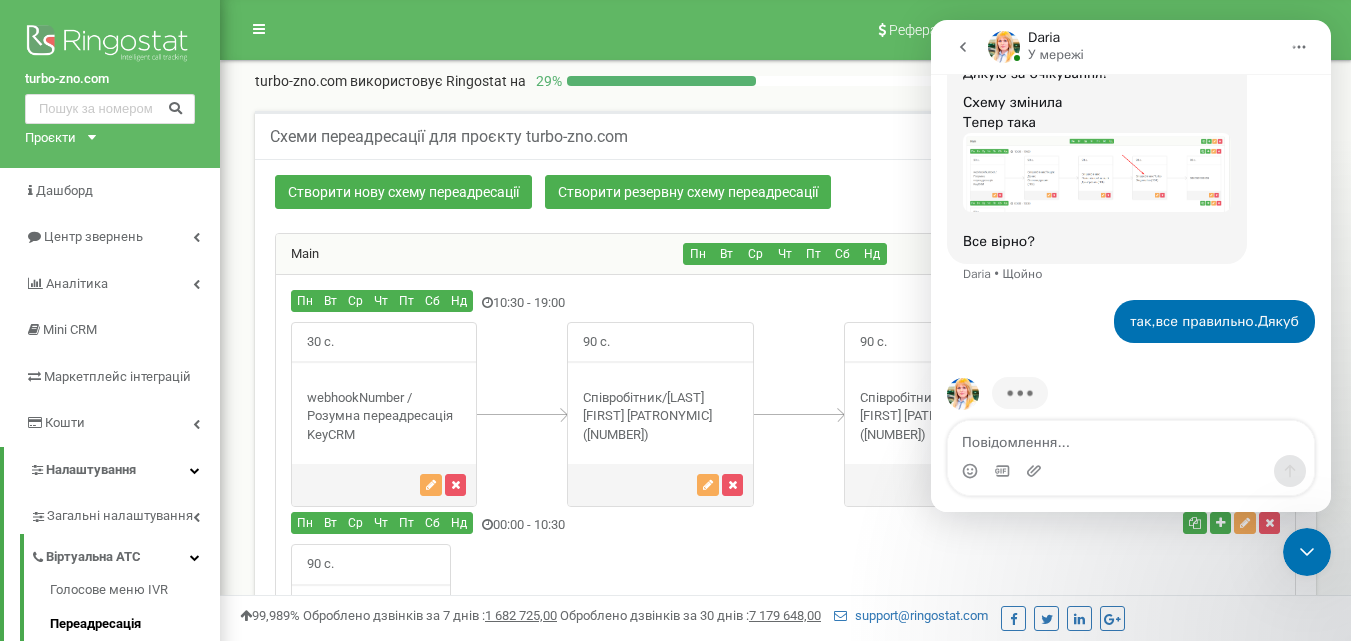scroll, scrollTop: 0, scrollLeft: 0, axis: both 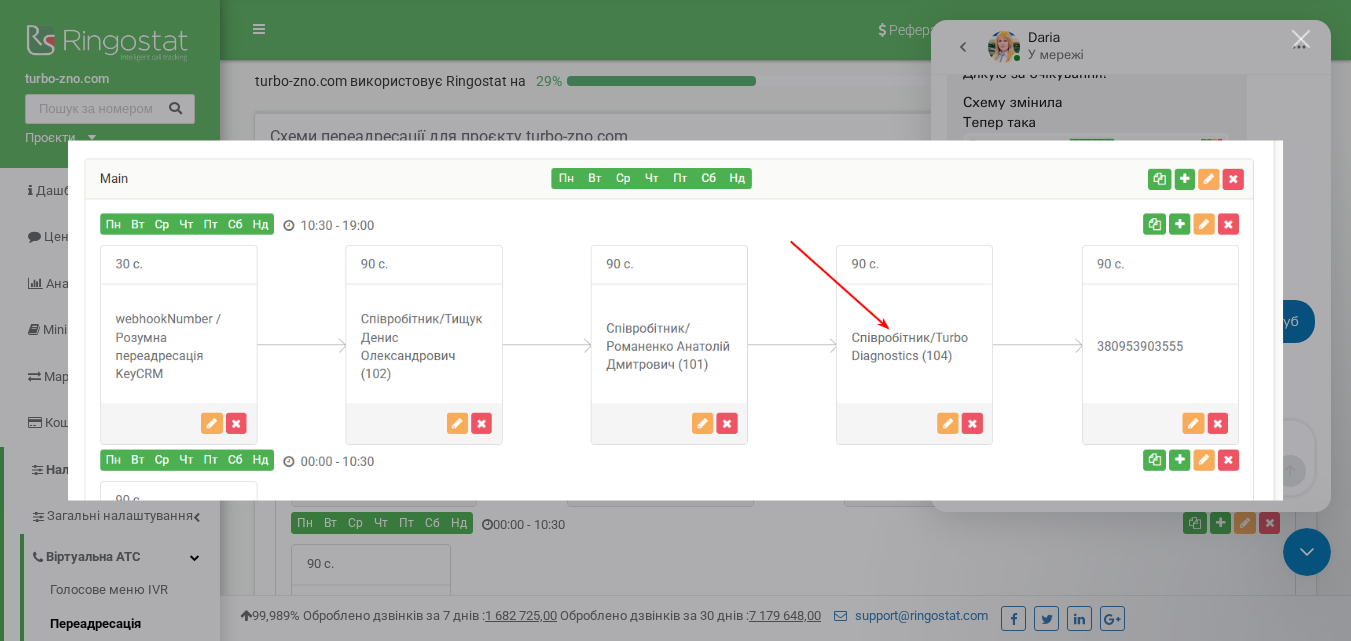 click at bounding box center (675, 320) 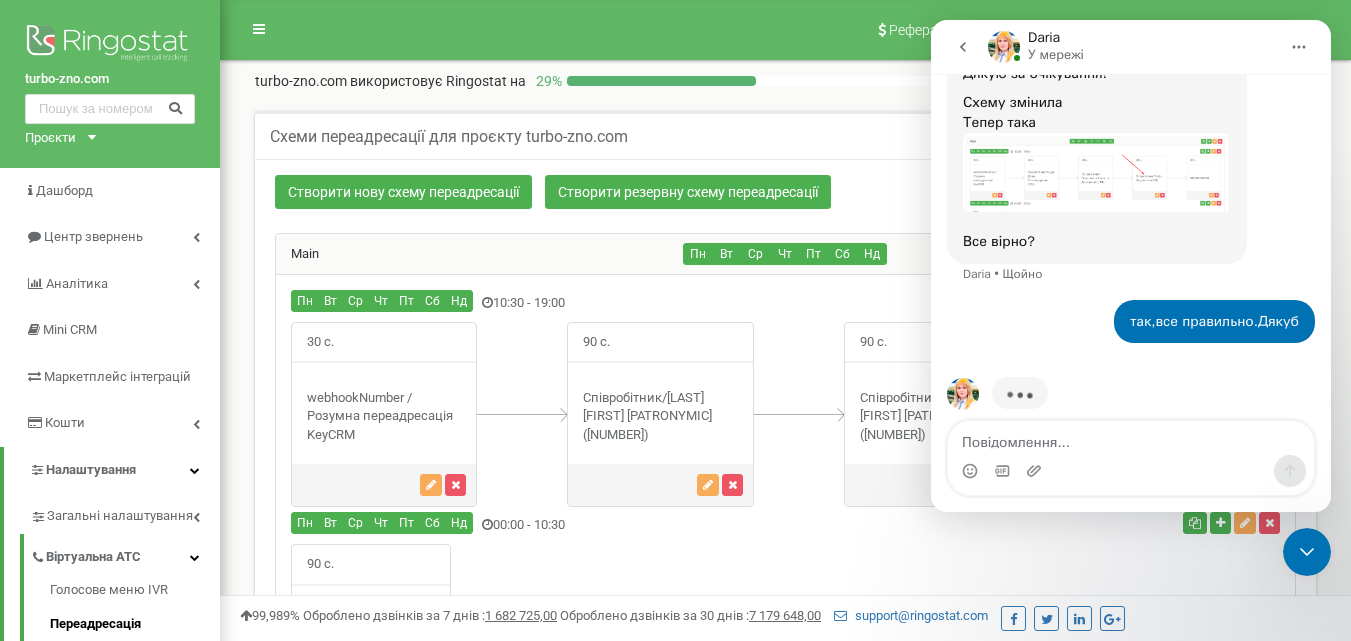 click 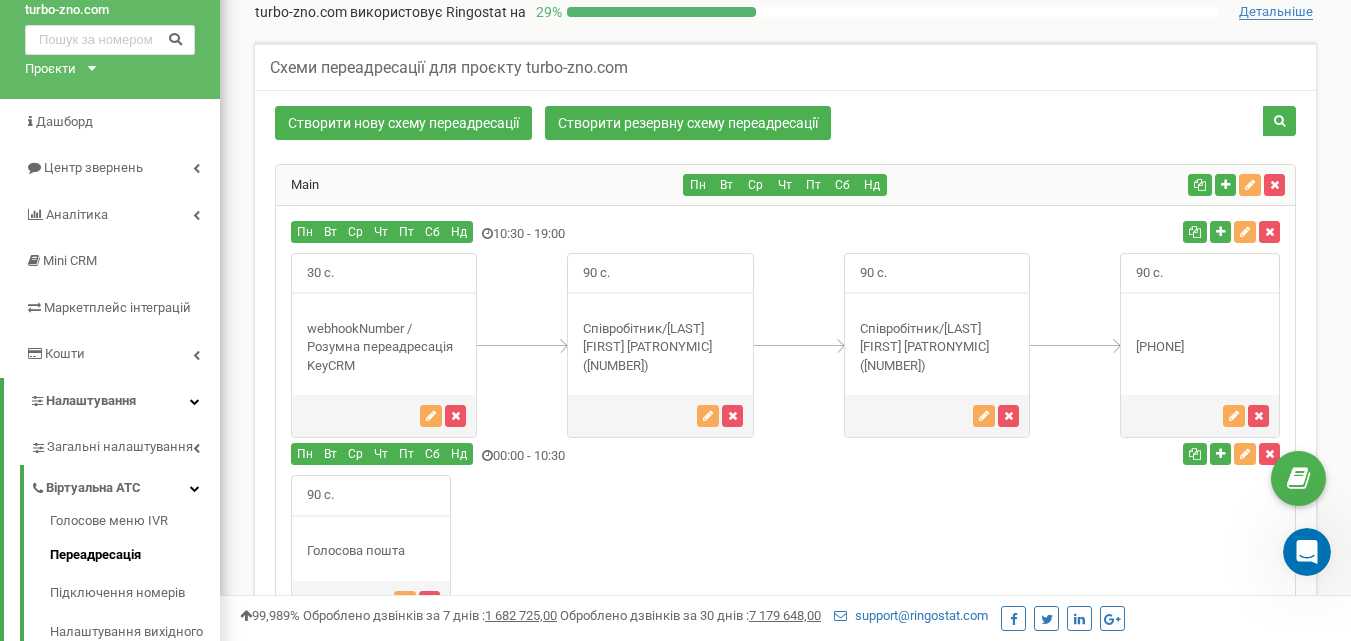scroll, scrollTop: 100, scrollLeft: 0, axis: vertical 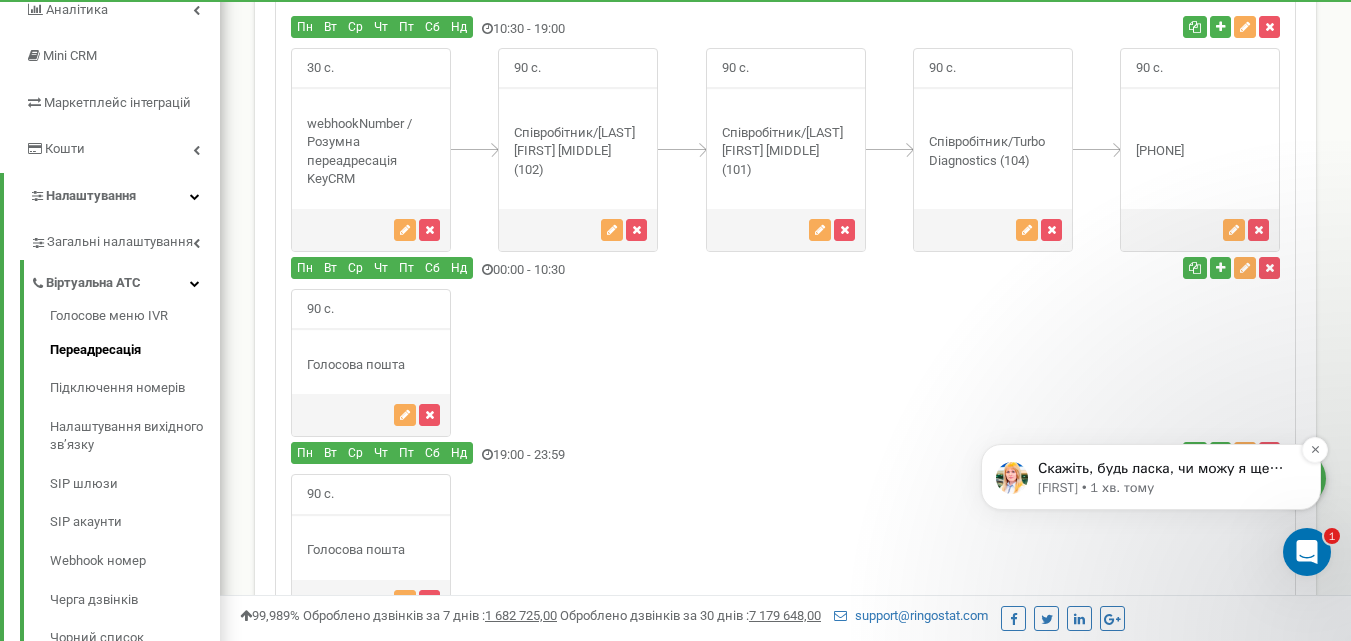 click on "[FIRST] • 1 хв. тому" at bounding box center [1167, 488] 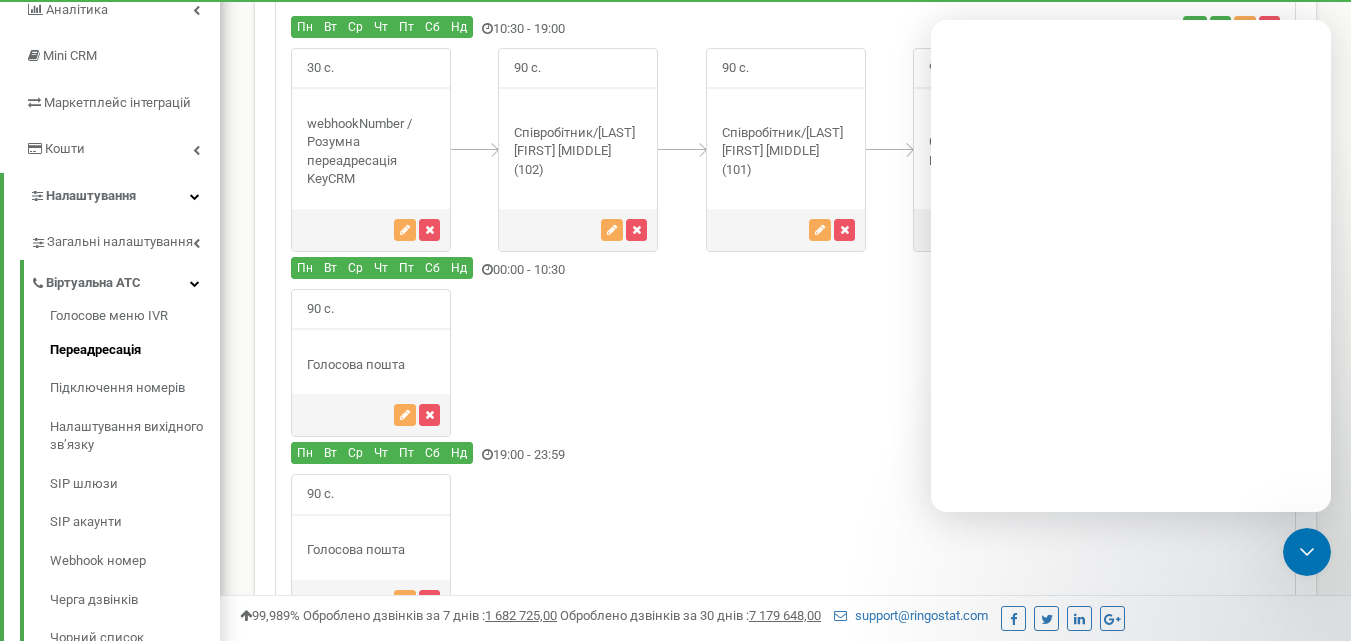 scroll, scrollTop: 0, scrollLeft: 0, axis: both 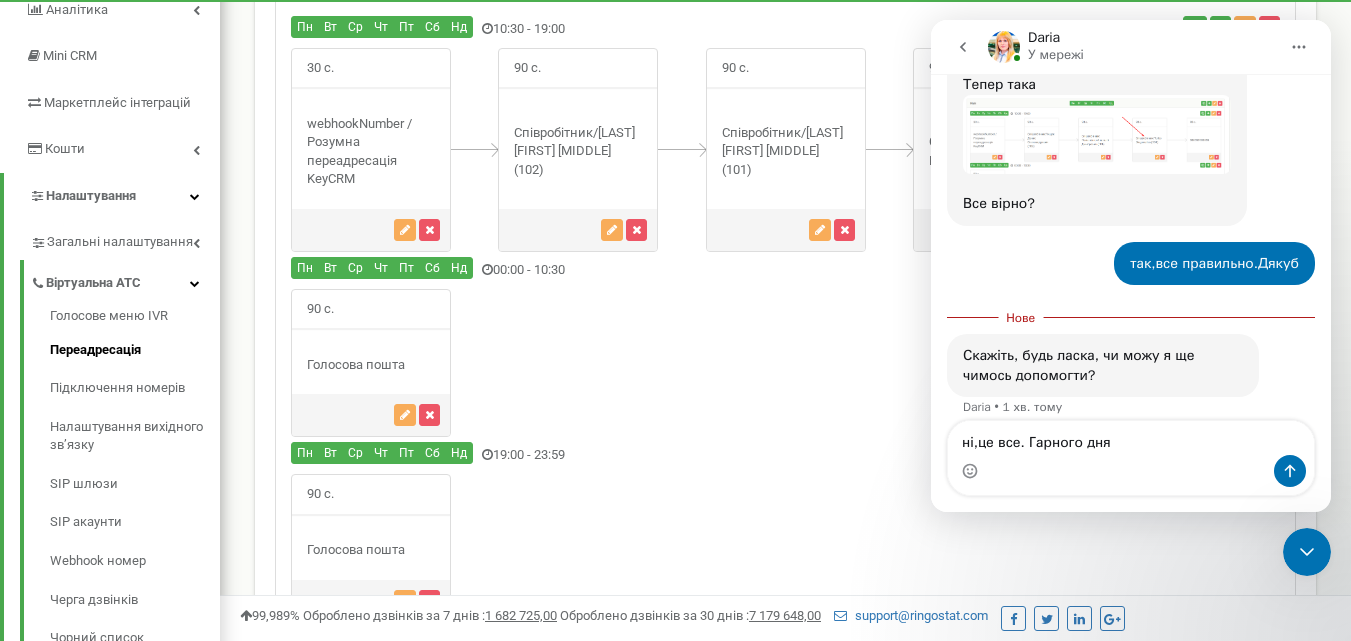 type on "ні,це все. Гарного дня!" 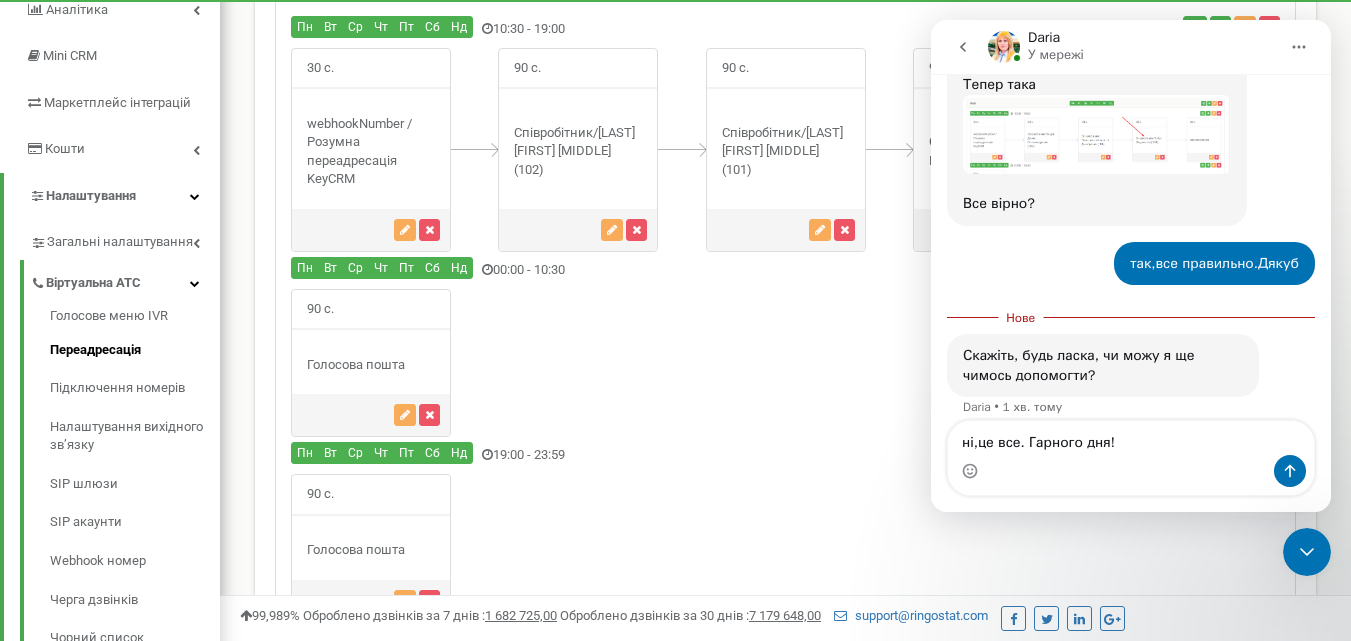type 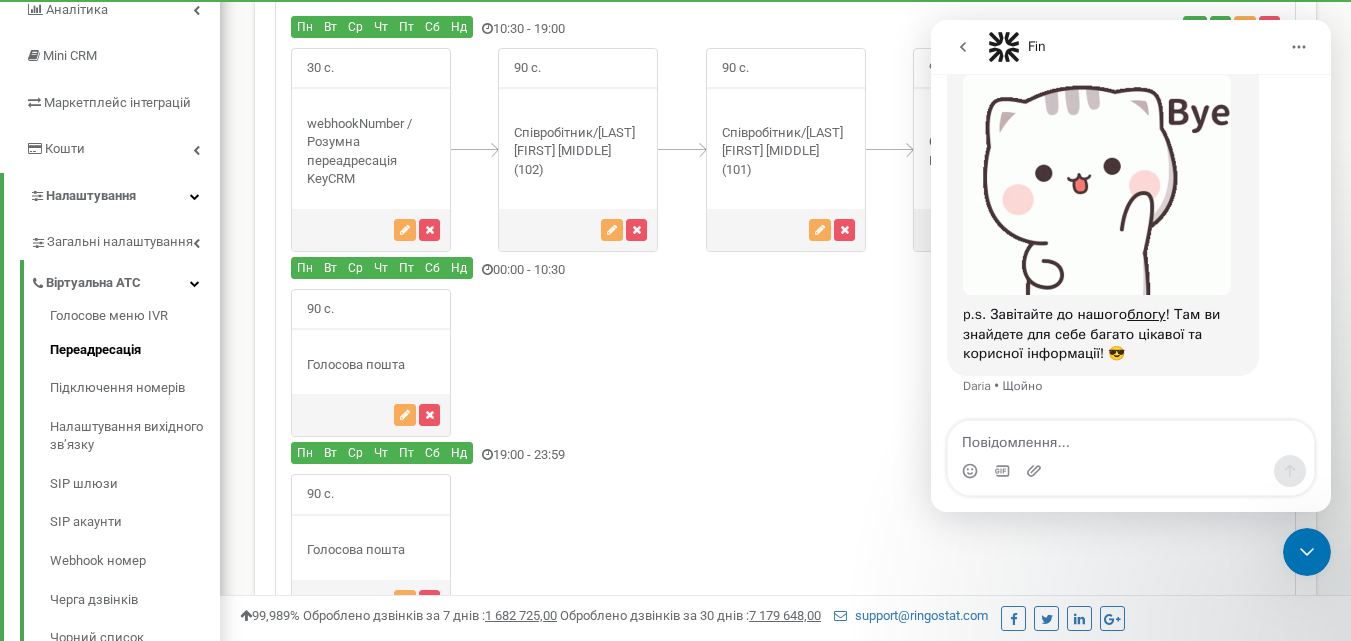 scroll, scrollTop: 1081, scrollLeft: 0, axis: vertical 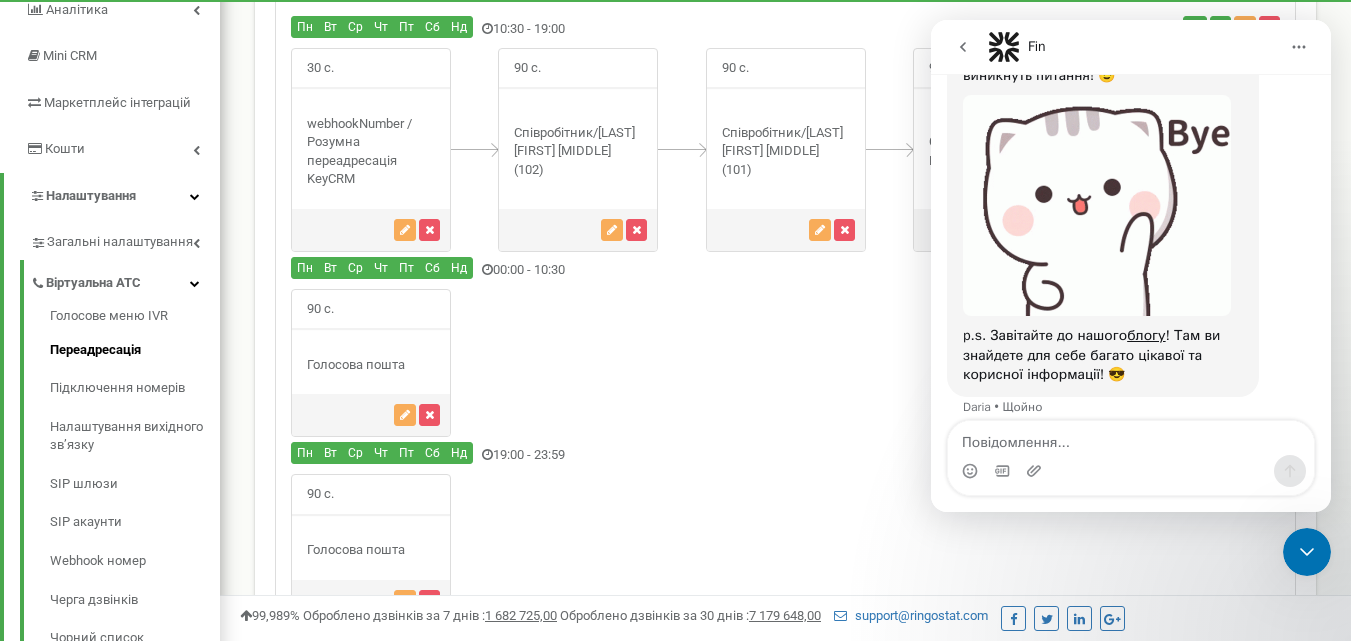 drag, startPoint x: 1310, startPoint y: 546, endPoint x: 1937, endPoint y: 576, distance: 627.7173 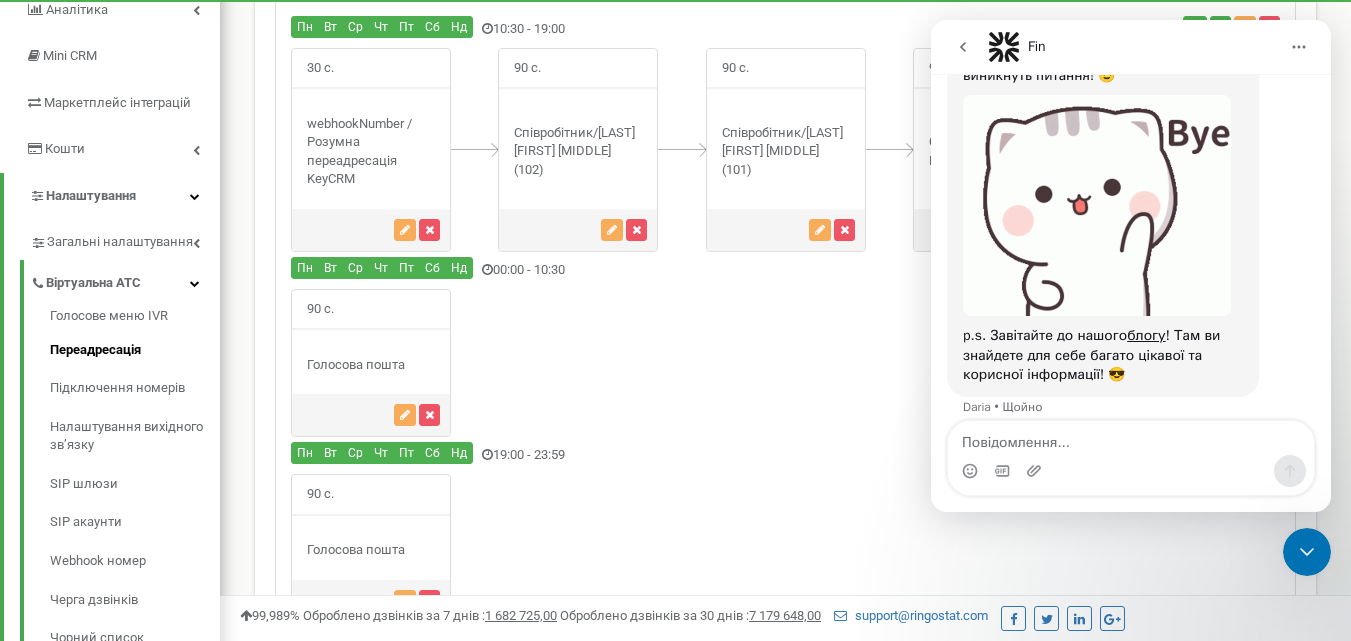 click 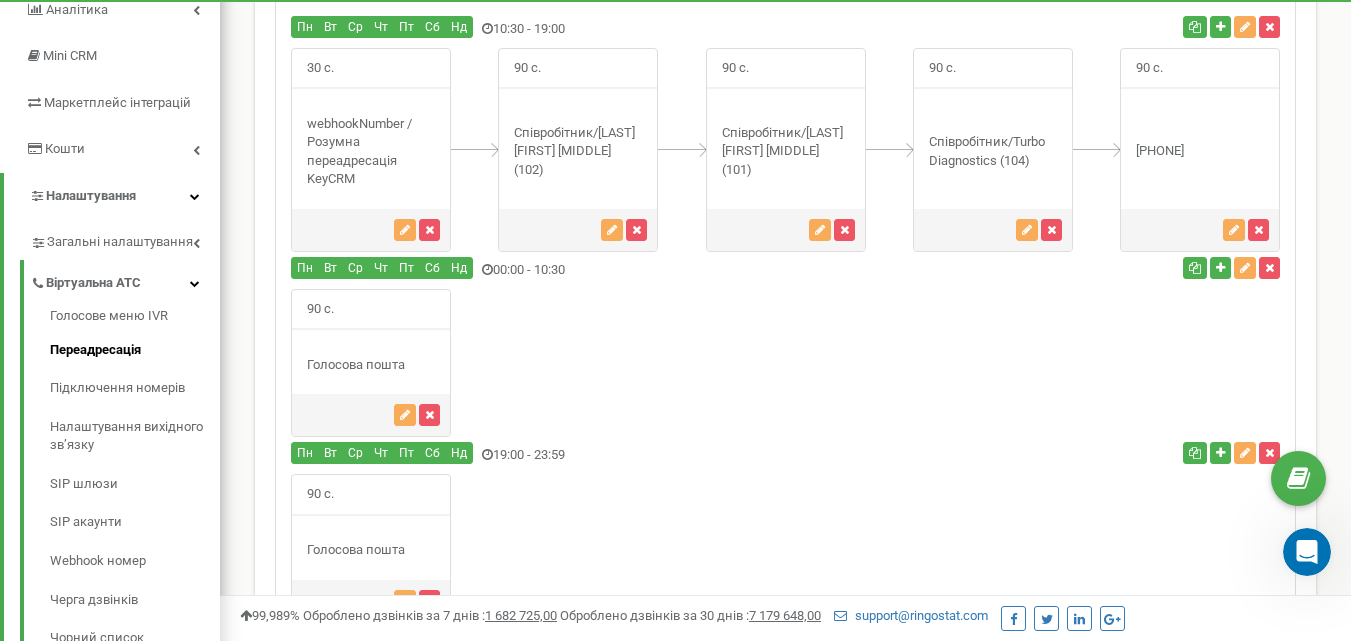 scroll, scrollTop: 0, scrollLeft: 0, axis: both 